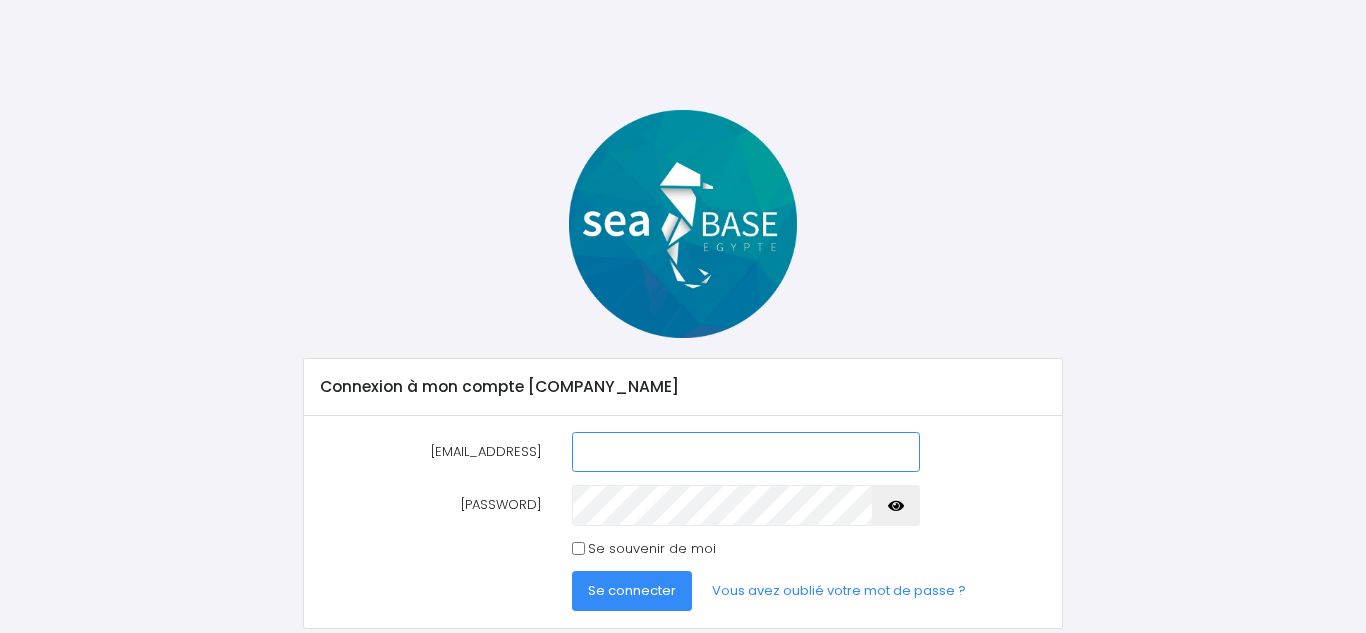 scroll, scrollTop: 0, scrollLeft: 0, axis: both 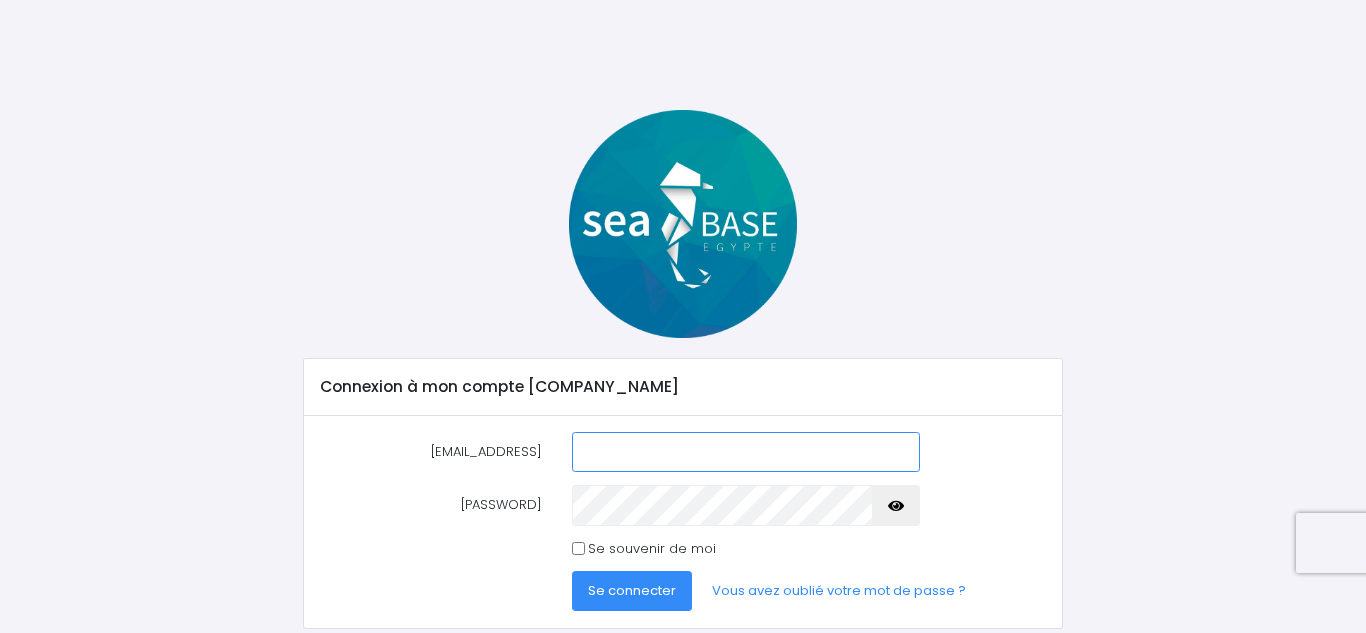 type on "[EMAIL_ADDRESS]" 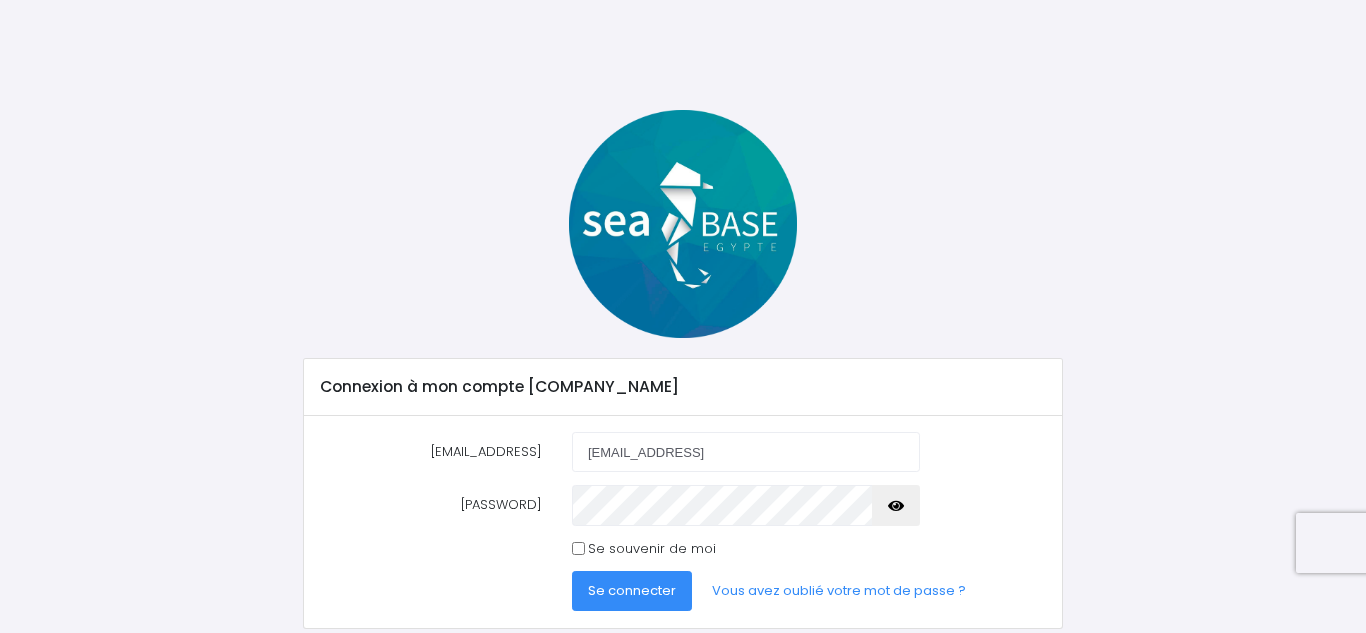 click on "Se connecter" at bounding box center [632, 590] 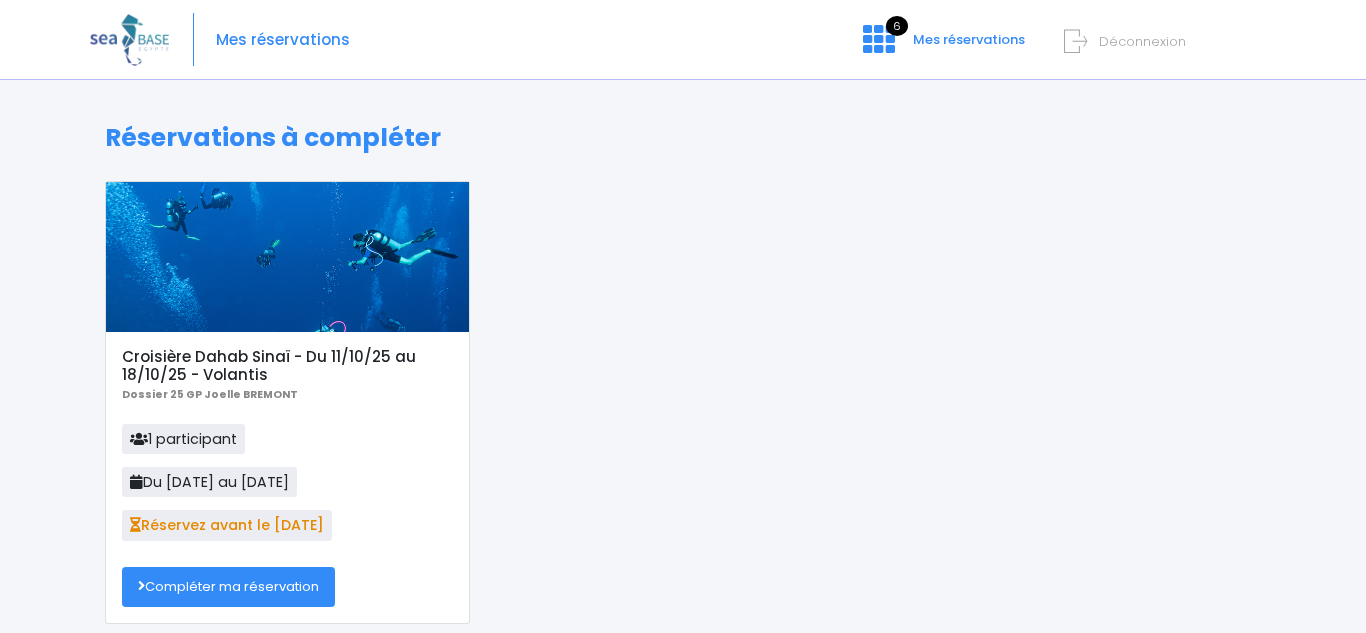 scroll, scrollTop: 0, scrollLeft: 0, axis: both 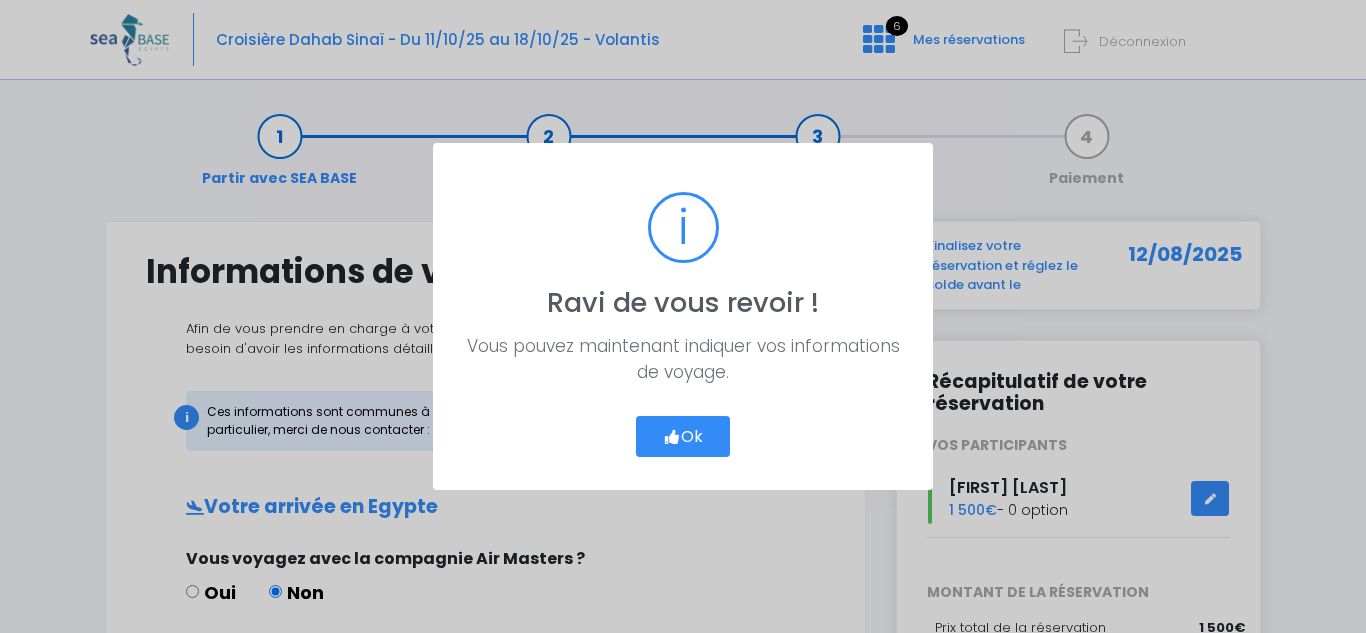 click on "Ok" at bounding box center [683, 437] 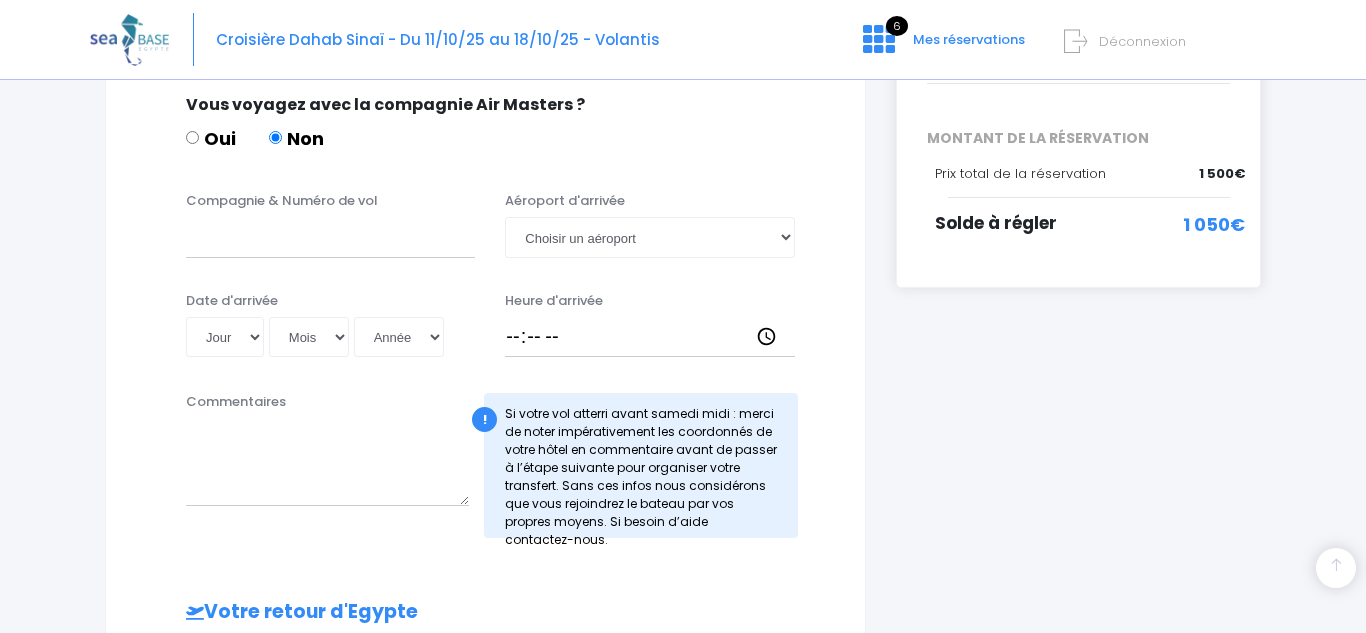 scroll, scrollTop: 455, scrollLeft: 0, axis: vertical 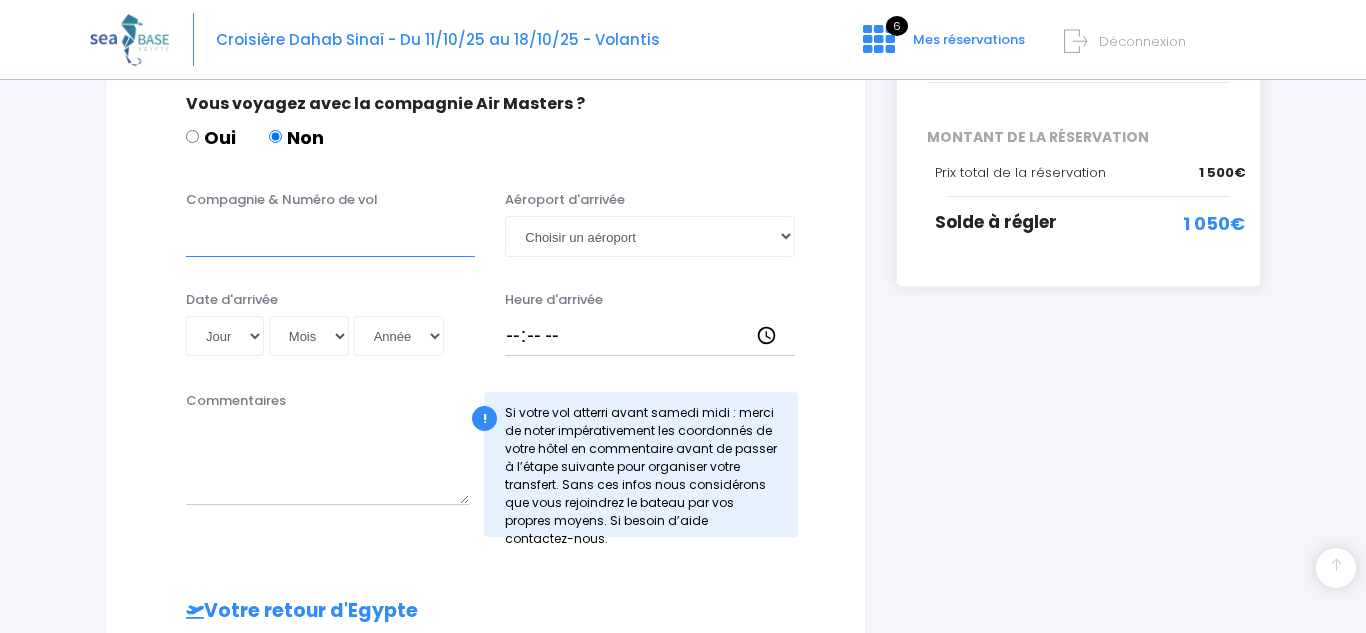 click on "Compagnie & Numéro de vol" at bounding box center [330, 236] 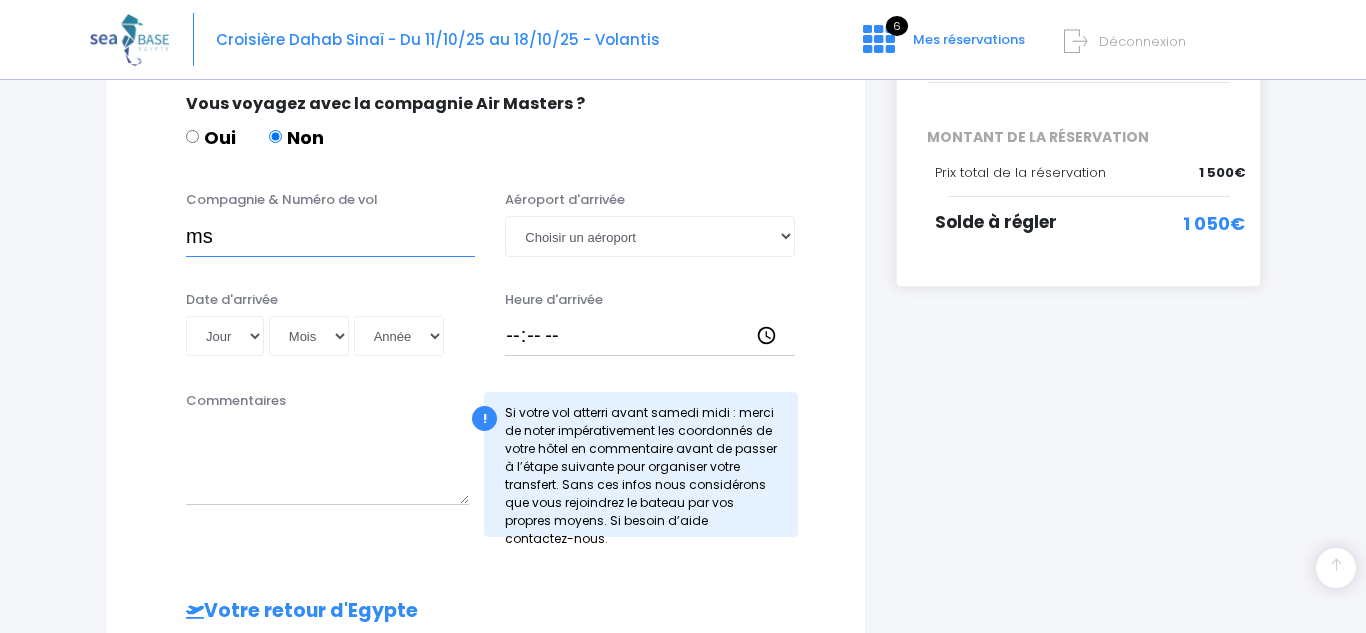 type on "m" 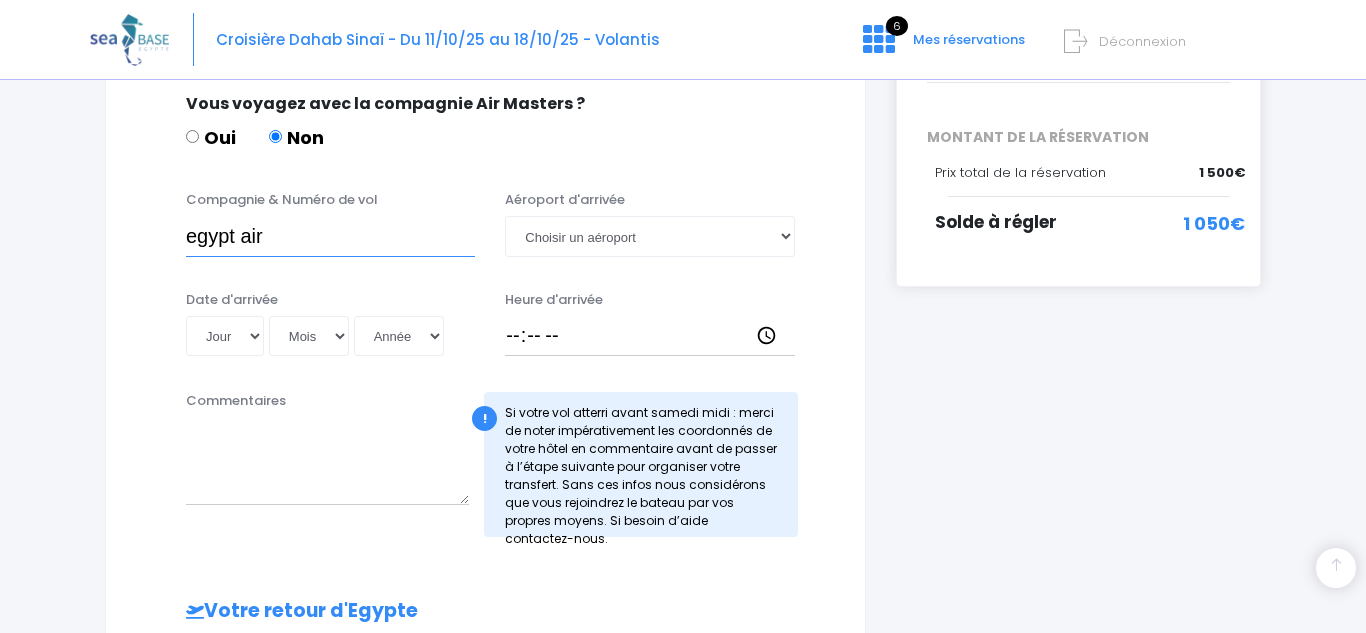 type on "egypt air" 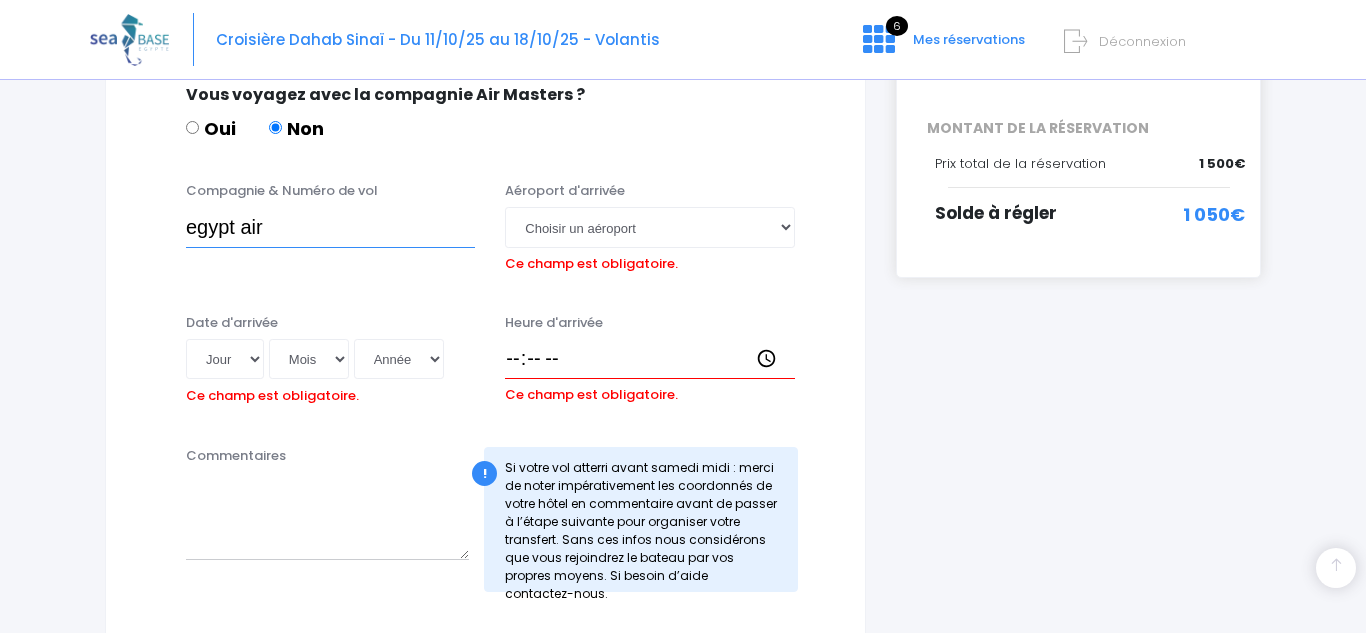 scroll, scrollTop: 471, scrollLeft: 0, axis: vertical 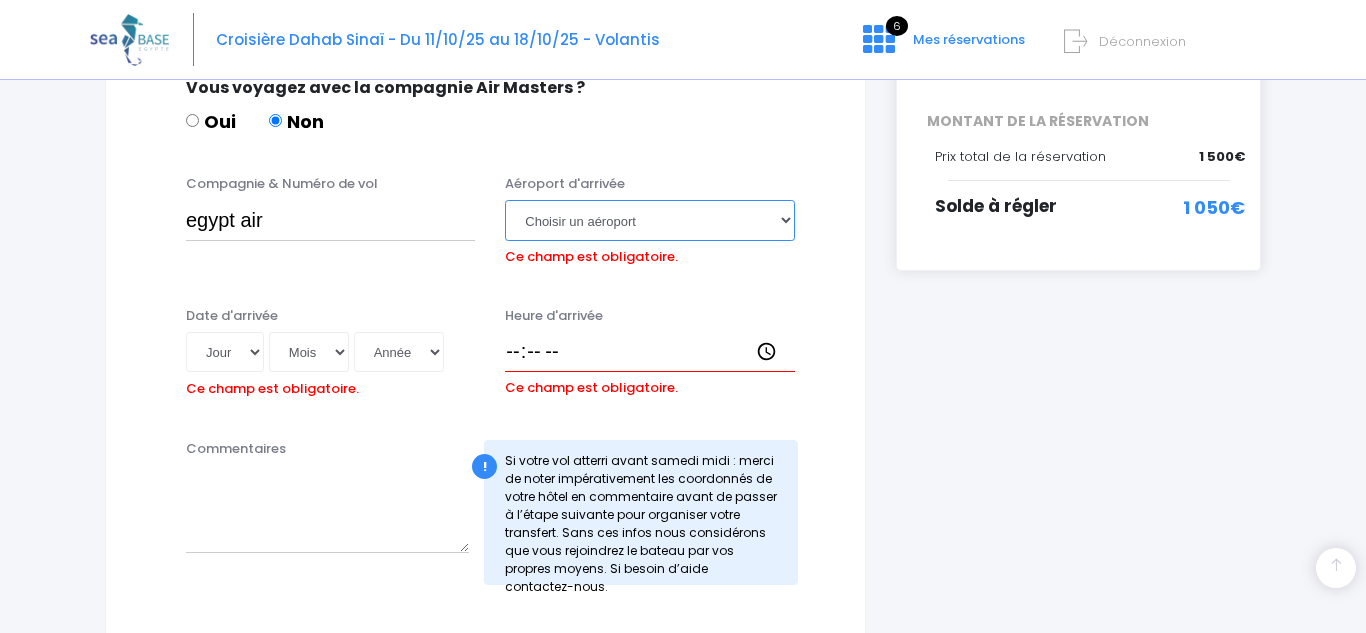 click on "Choisir un aéroport
[CITY]
[CITY]" at bounding box center [649, 220] 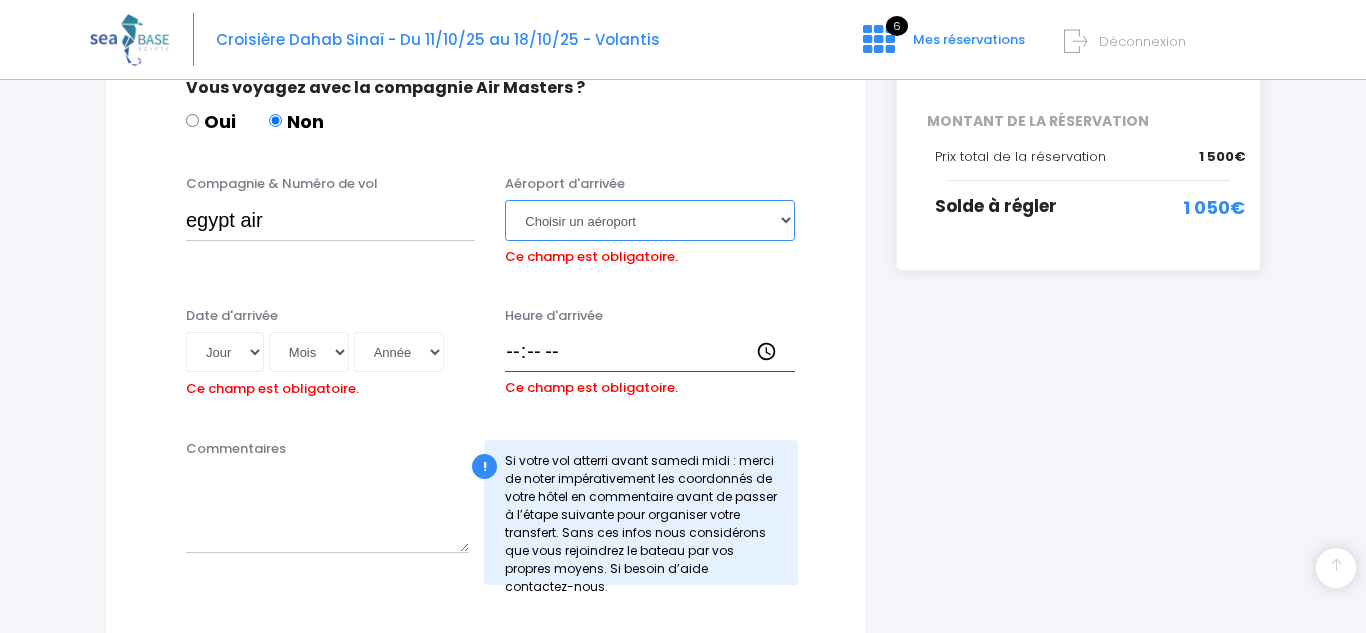 select on "[CITY]" 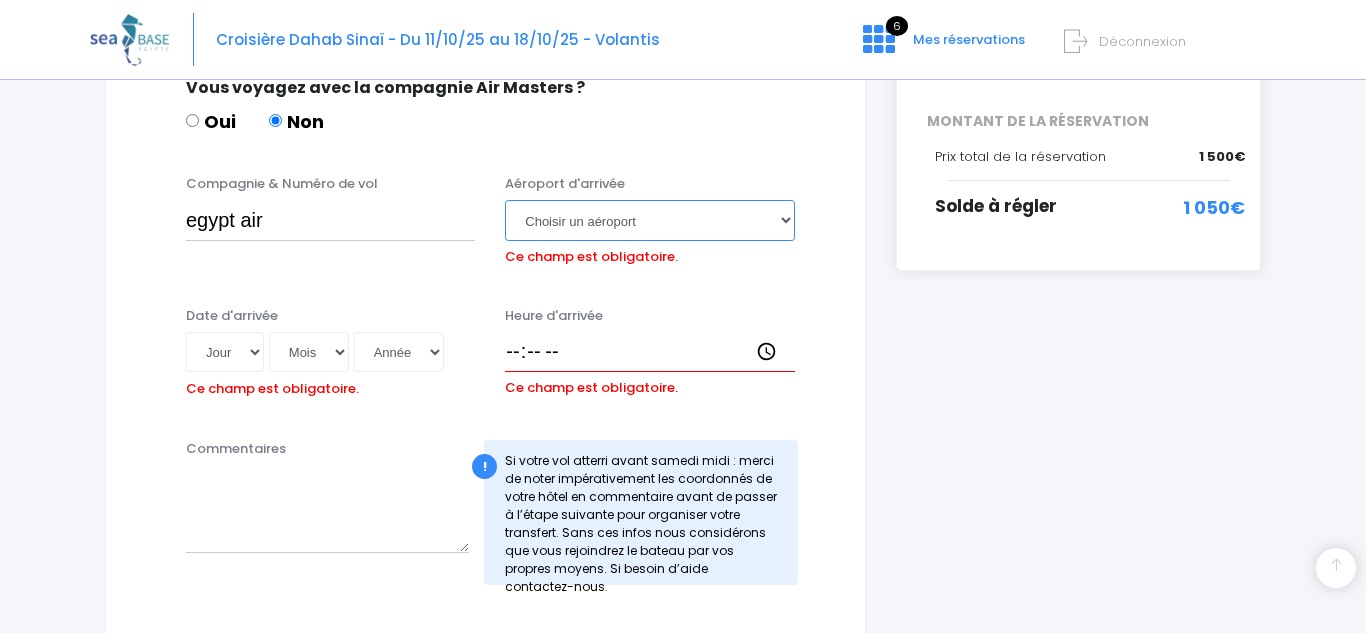 click on "Choisir un aéroport
[CITY]
[CITY]" at bounding box center [649, 220] 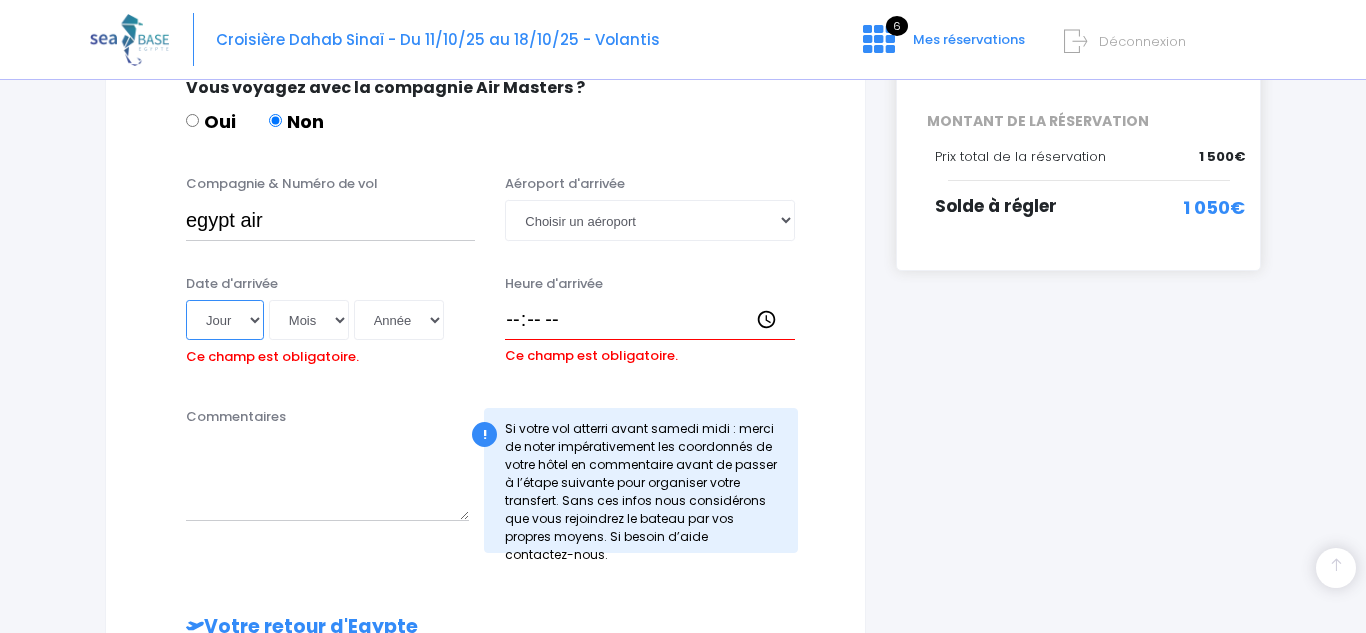 click on "Jour 01 02 03 04 05 06 07 08 09 10 11 12 13 14 15 16 17 18 19 20 21 22 23 24 25 26 27 28 29 30 31" at bounding box center (225, 320) 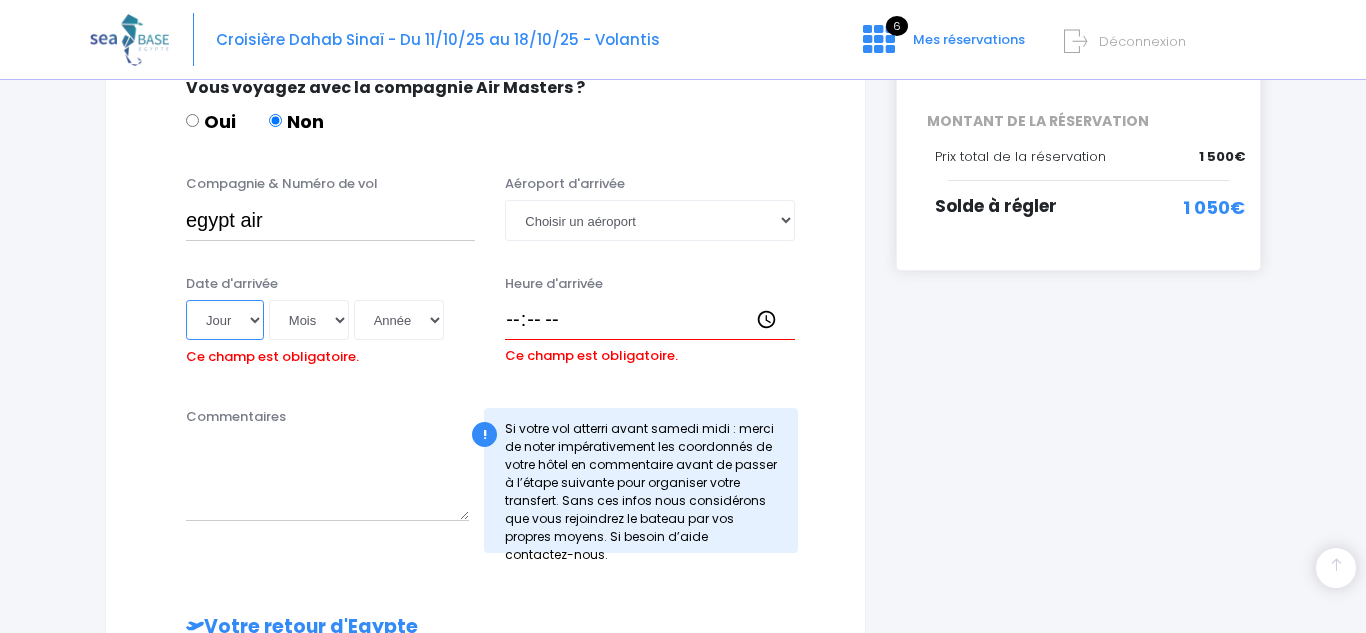 select on "11" 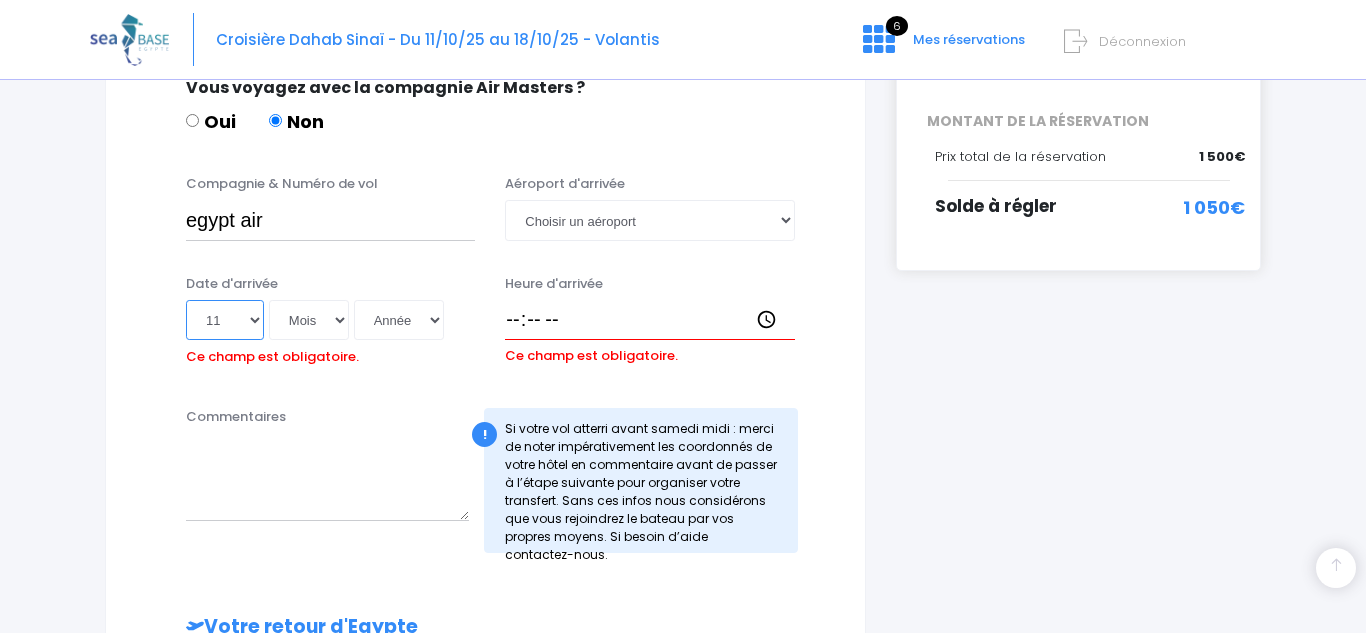 click on "Jour 01 02 03 04 05 06 07 08 09 10 11 12 13 14 15 16 17 18 19 20 21 22 23 24 25 26 27 28 29 30 31" at bounding box center (225, 320) 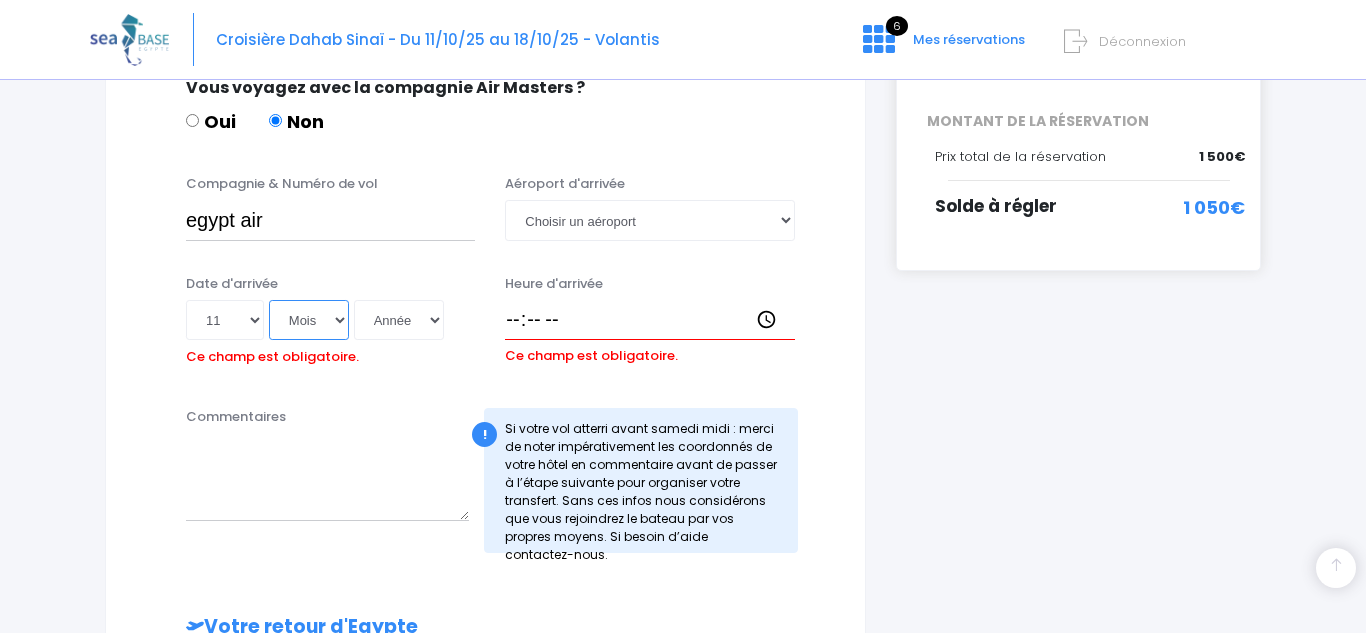 click on "Mois 01 02 03 04 05 06 07 08 09 10 11 12" at bounding box center [309, 320] 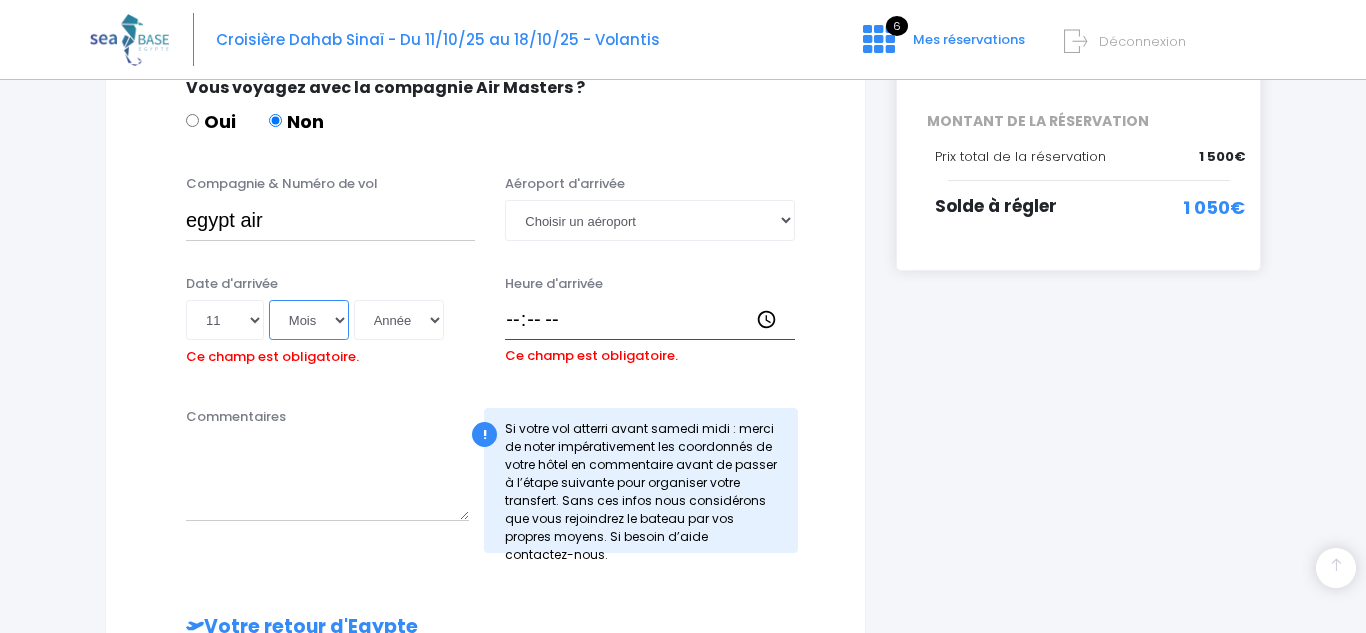 select on "10" 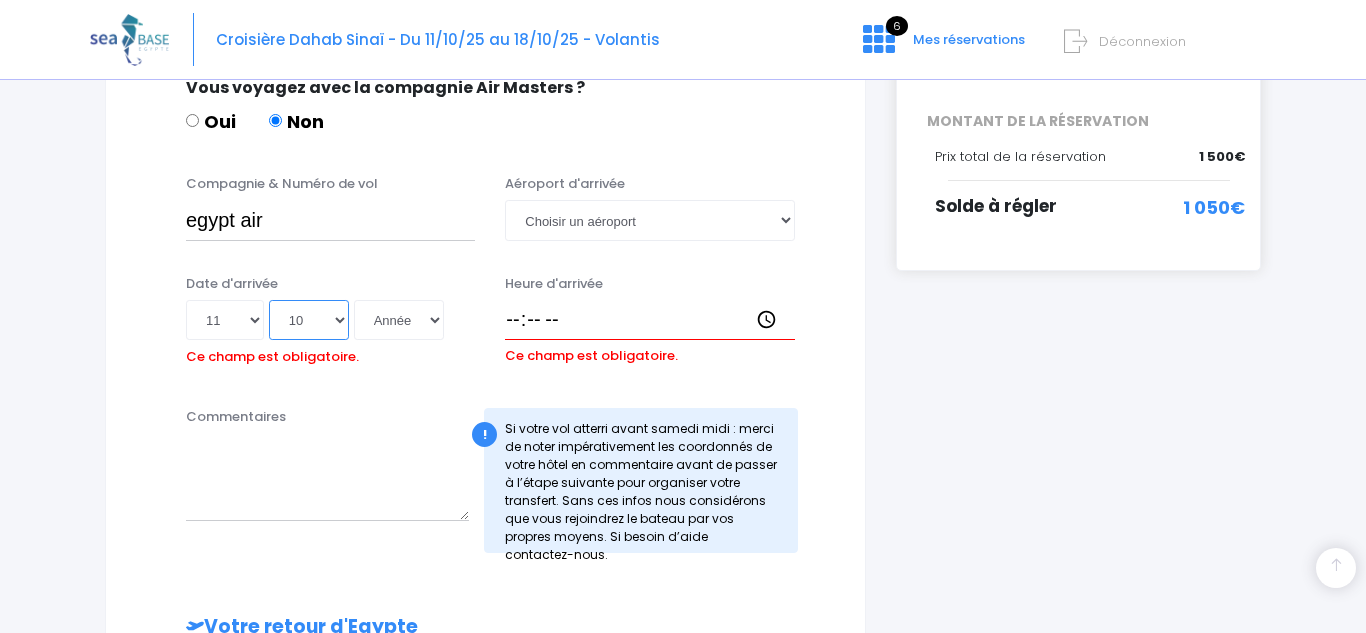 click on "Mois 01 02 03 04 05 06 07 08 09 10 11 12" at bounding box center [309, 320] 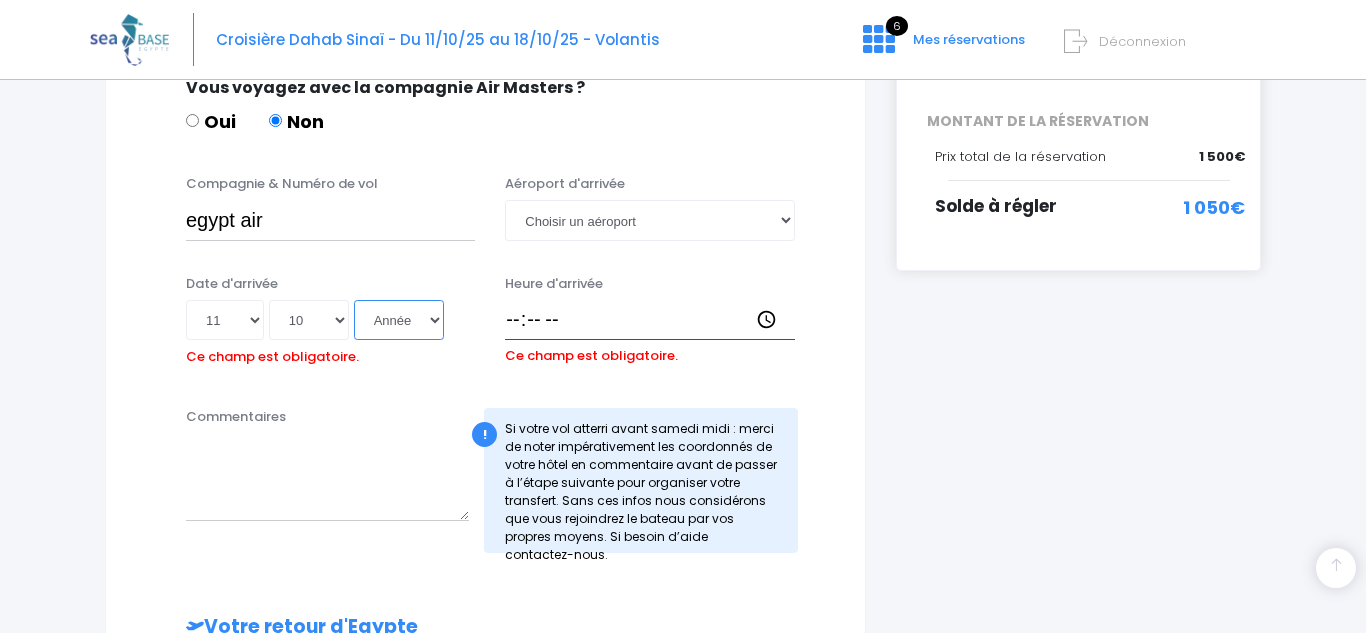 click on "Année 2045 2044 2043 2042 2041 2040 2039 2038 2037 2036 2035 2034 2033 2032 2031 2030 2029 2028 2027 2026 2025 2024 2023 2022 2021 2020 2019 2018 2017 2016 2015 2014 2013 2012 2011 2010 2009 2008 2007 2006 2005 2004 2003 2002 2001 2000 1999 1998 1997 1996 1995 1994 1993 1992 1991 1990 1989 1988 1987 1986 1985 1984 1983 1982 1981 1980 1979 1978 1977 1976 1975 1974 1973 1972 1971 1970 1969 1968 1967 1966 1965 1964 1963 1962 1961 1960 1959 1958 1957 1956 1955 1954 1953 1952 1951 1950 1949 1948 1947 1946 1945 1944 1943 1942 1941 1940 1939 1938 1937 1936 1935 1934 1933 1932 1931 1930 1929 1928 1927 1926 1925 1924 1923 1922 1921 1920 1919 1918 1917 1916 1915 1914 1913 1912 1911 1910 1909 1908 1907 1906 1905 1904 1903 1902 1901 1900" at bounding box center [399, 320] 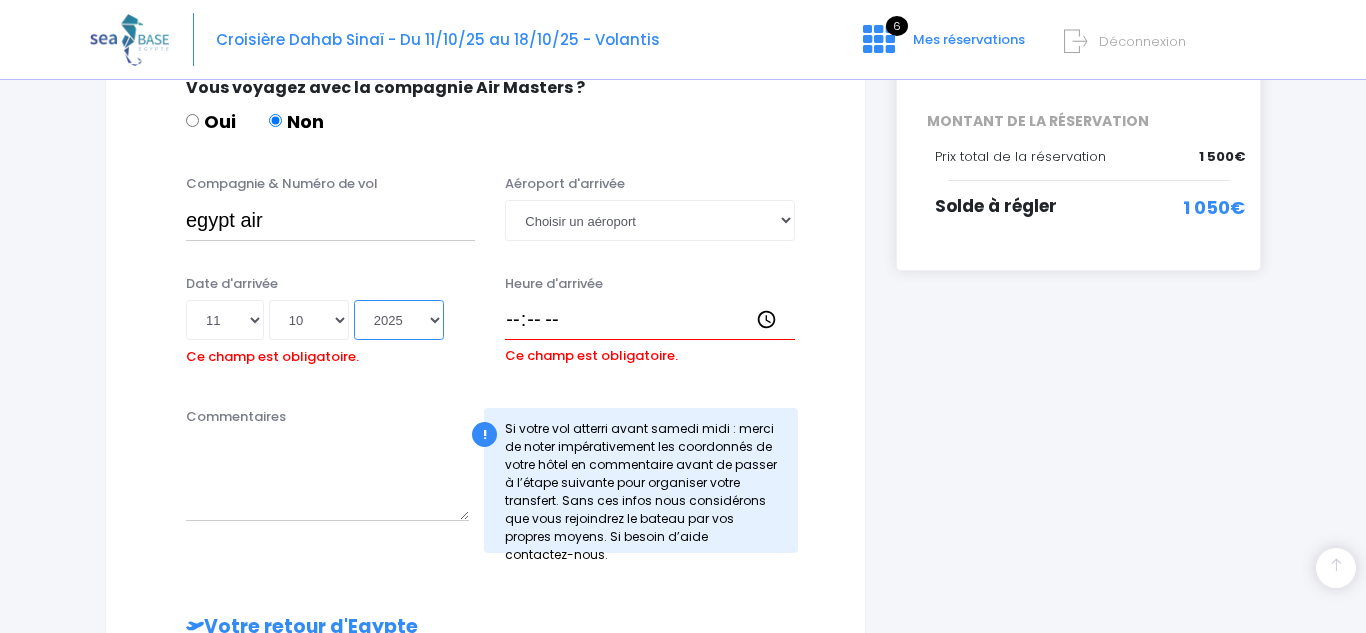click on "Année 2045 2044 2043 2042 2041 2040 2039 2038 2037 2036 2035 2034 2033 2032 2031 2030 2029 2028 2027 2026 2025 2024 2023 2022 2021 2020 2019 2018 2017 2016 2015 2014 2013 2012 2011 2010 2009 2008 2007 2006 2005 2004 2003 2002 2001 2000 1999 1998 1997 1996 1995 1994 1993 1992 1991 1990 1989 1988 1987 1986 1985 1984 1983 1982 1981 1980 1979 1978 1977 1976 1975 1974 1973 1972 1971 1970 1969 1968 1967 1966 1965 1964 1963 1962 1961 1960 1959 1958 1957 1956 1955 1954 1953 1952 1951 1950 1949 1948 1947 1946 1945 1944 1943 1942 1941 1940 1939 1938 1937 1936 1935 1934 1933 1932 1931 1930 1929 1928 1927 1926 1925 1924 1923 1922 1921 1920 1919 1918 1917 1916 1915 1914 1913 1912 1911 1910 1909 1908 1907 1906 1905 1904 1903 1902 1901 1900" at bounding box center [399, 320] 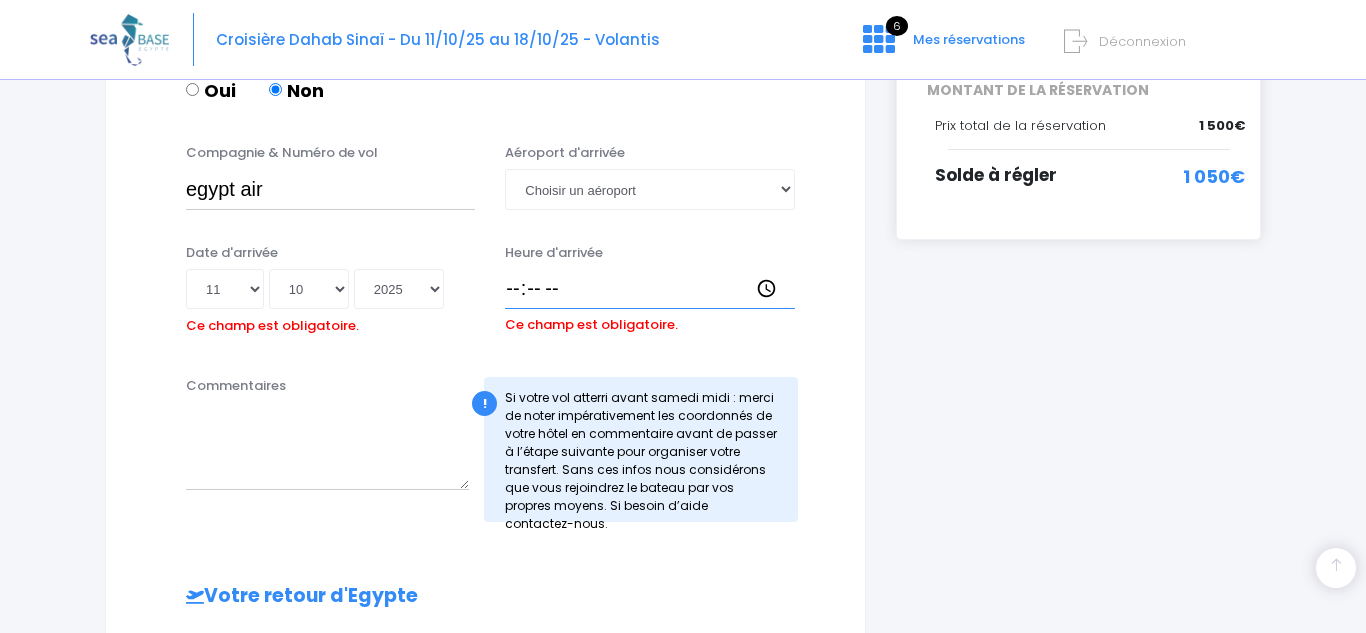 click on "Heure d'arrivée" at bounding box center [649, 289] 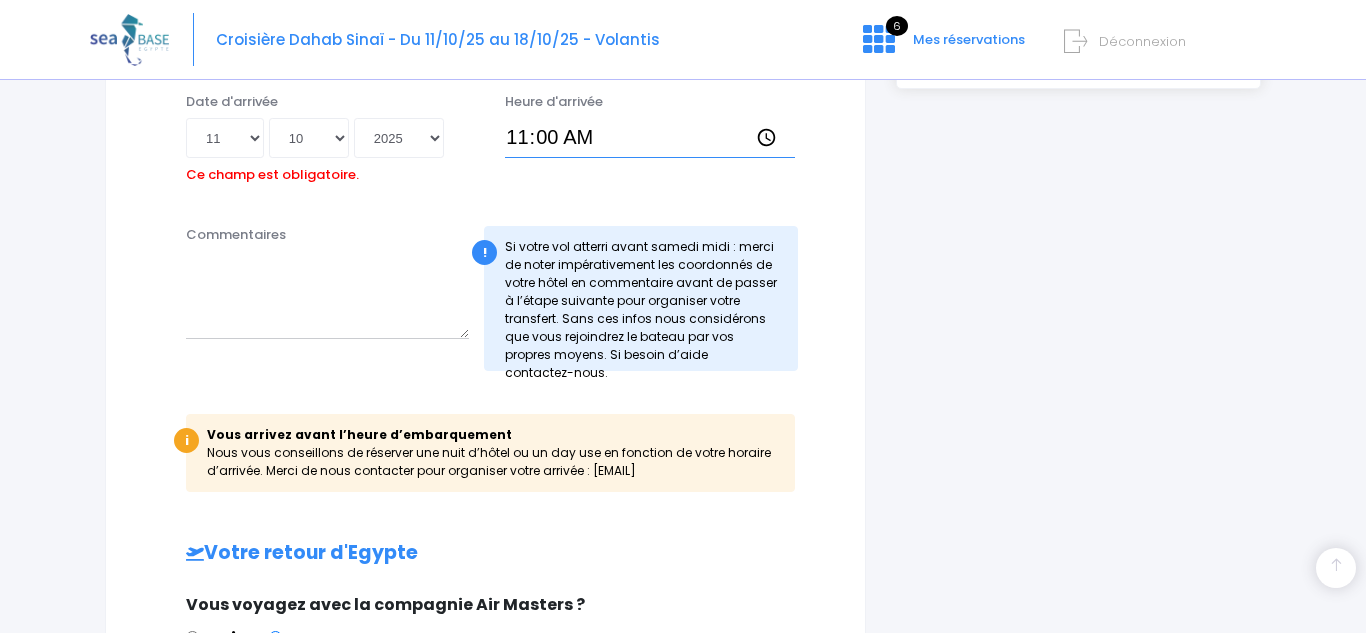 scroll, scrollTop: 623, scrollLeft: 0, axis: vertical 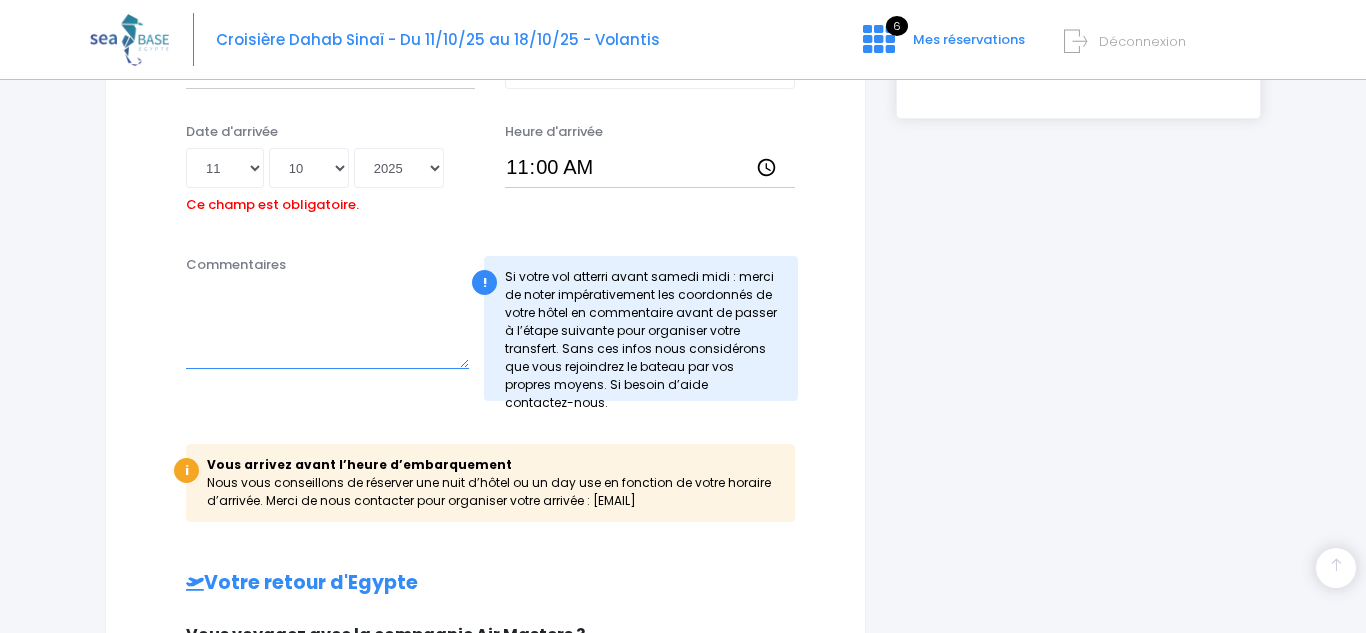 click on "Commentaires" at bounding box center [327, 325] 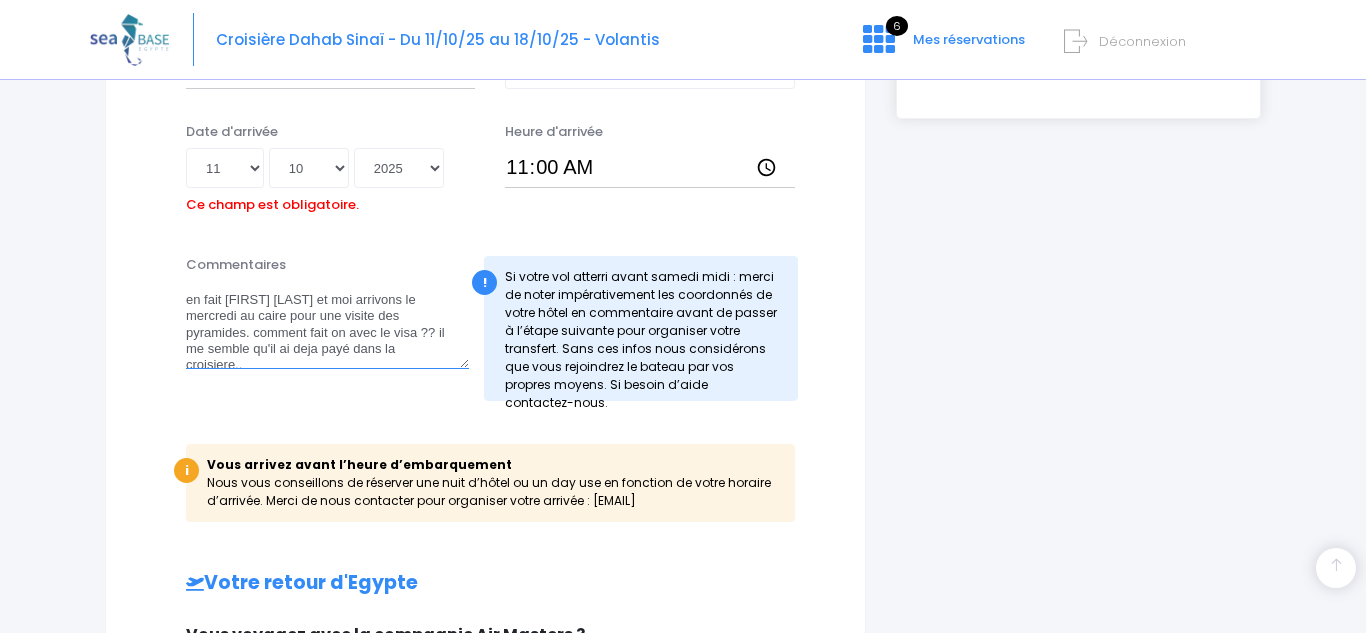 scroll, scrollTop: 6, scrollLeft: 0, axis: vertical 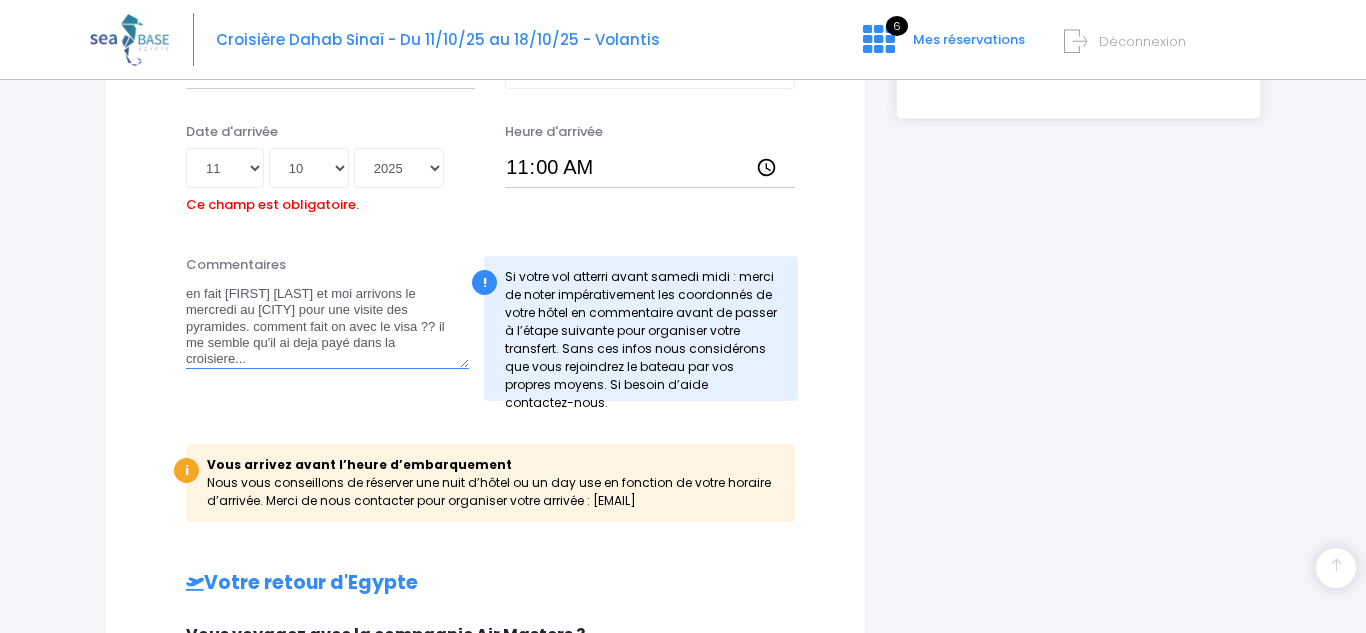 click on "en fait [FIRST] [LAST] et moi arrivons le mercredi au [CITY] pour une visite des pyramides. comment fait on avec le visa ?? il me semble qu'il ai deja payé dans la croisiere..." at bounding box center [327, 325] 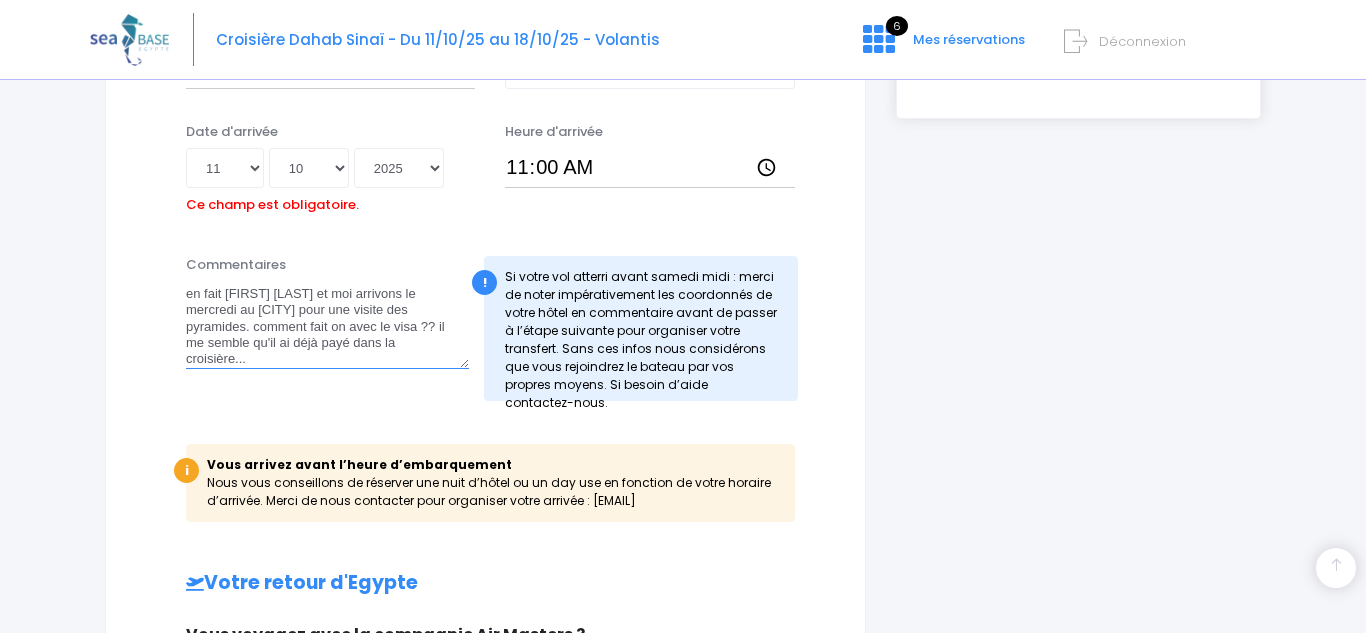 click on "en fait [FIRST] [LAST] et moi arrivons le mercredi au [CITY] pour une visite des pyramides. comment fait on avec le visa ?? il me semble qu'il ai déjà payé dans la croisière..." at bounding box center (327, 325) 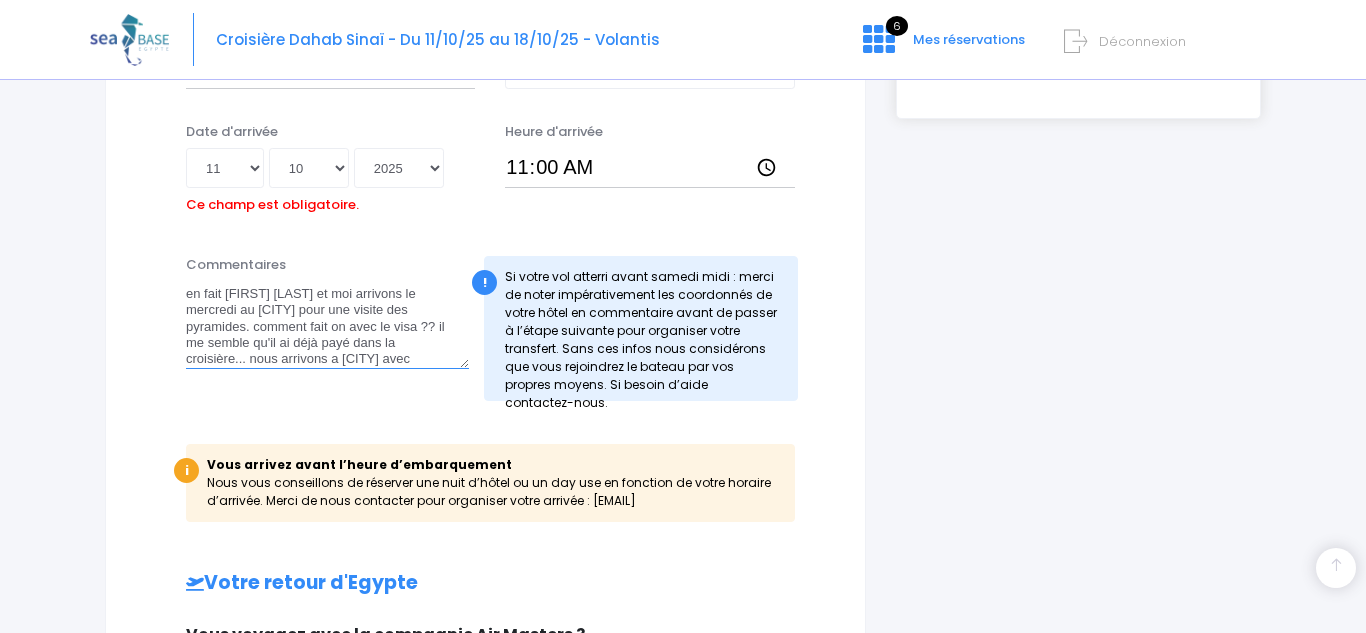 scroll, scrollTop: 22, scrollLeft: 0, axis: vertical 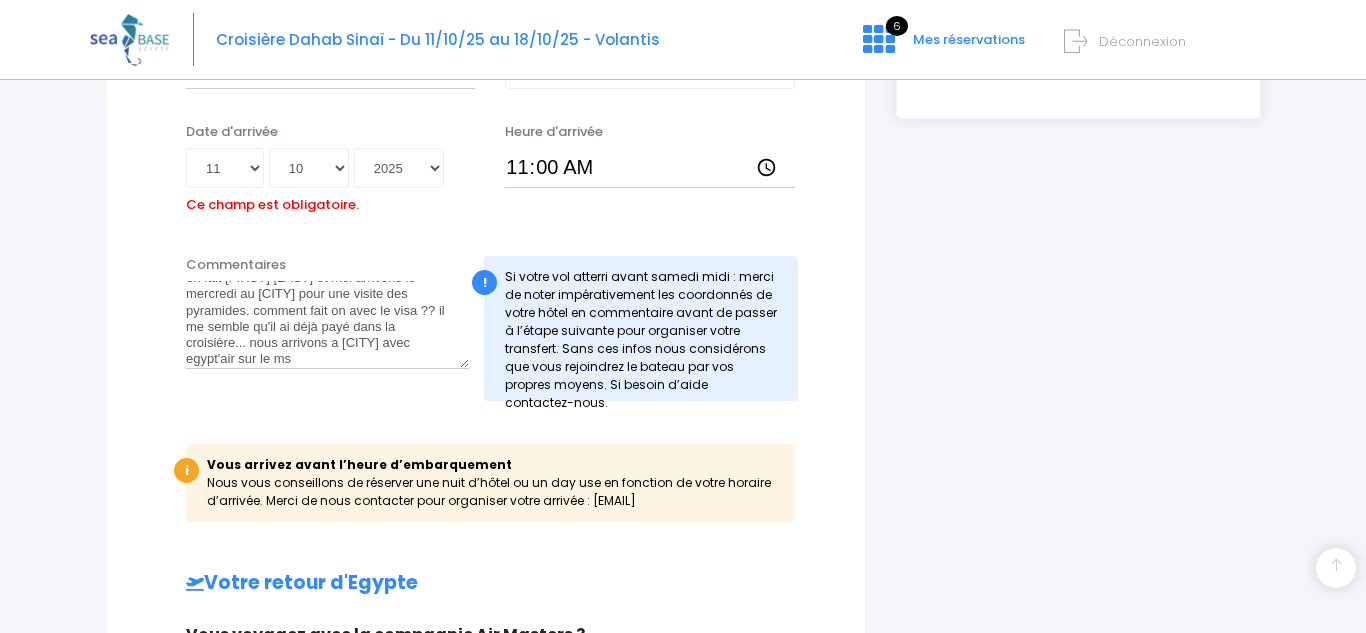click on "Heure d'arrivée
11:00" at bounding box center [649, 171] 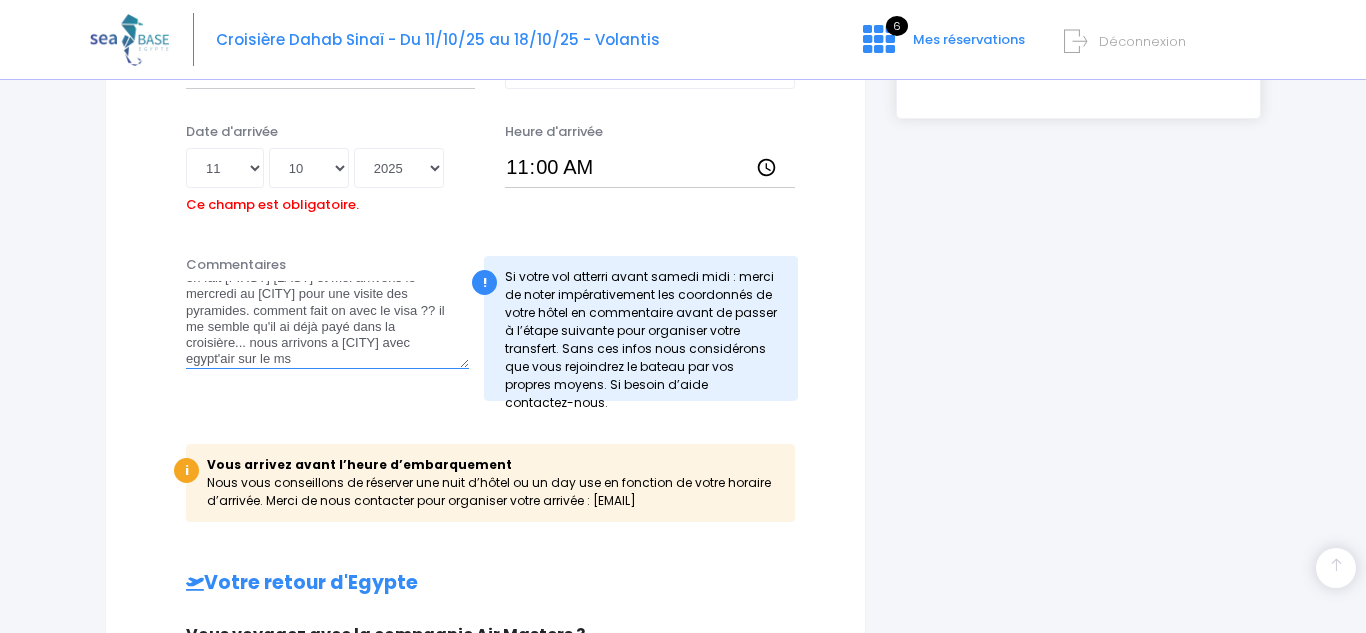 click on "en fait [FIRST] [LAST] et moi arrivons le mercredi au [CITY] pour une visite des pyramides. comment fait on avec le visa ?? il me semble qu'il ai déjà payé dans la croisière... nous arrivons a [CITY] avec egypt'air sur le ms" at bounding box center (327, 325) 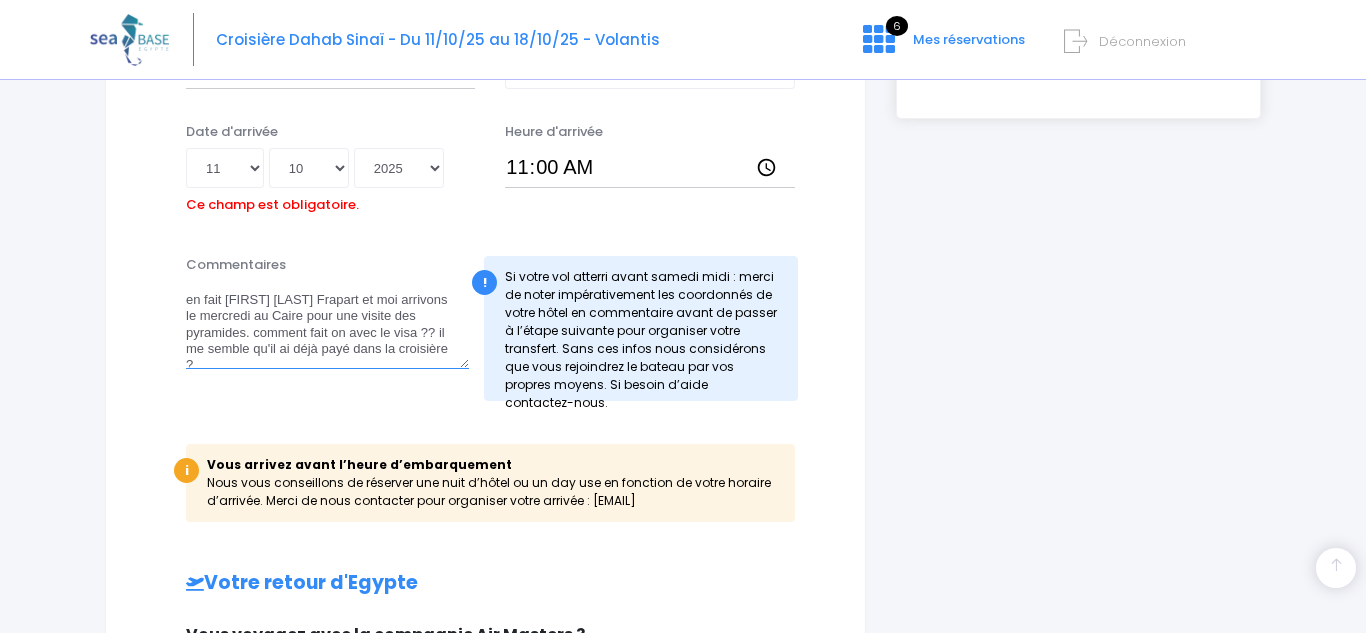 scroll, scrollTop: 6, scrollLeft: 0, axis: vertical 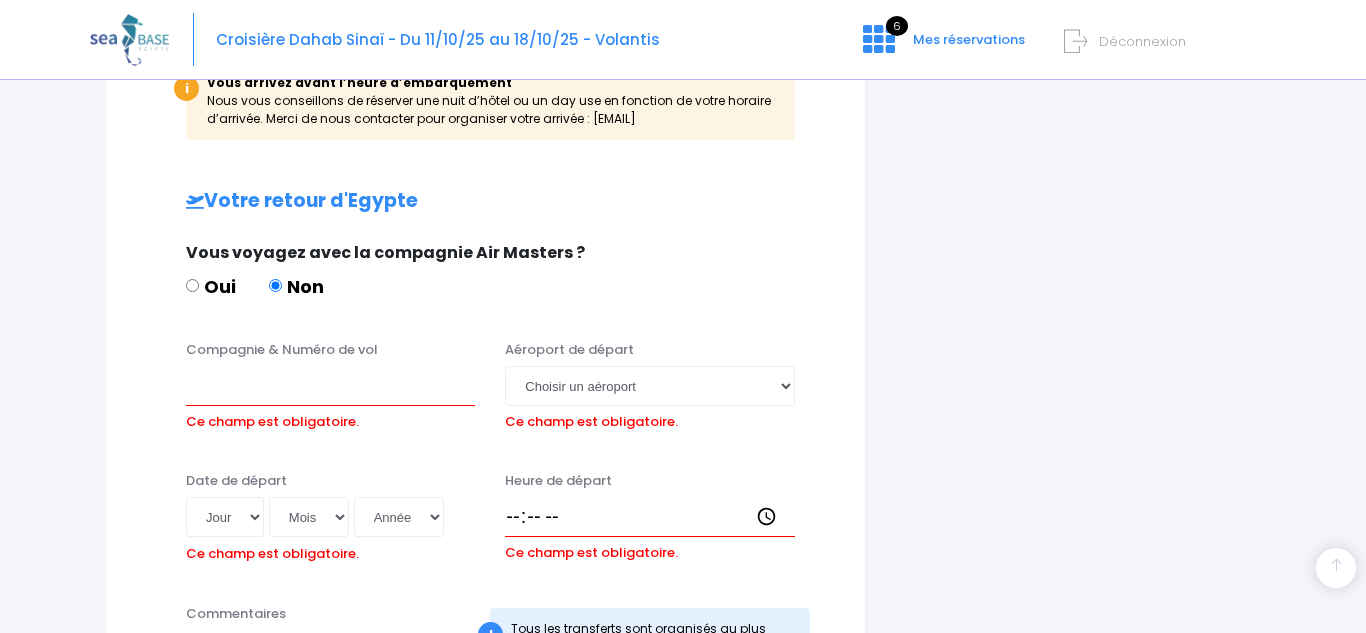 type on "en fait [FIRST] [LAST] Frapart et moi arrivons le mercredi au Caire pour une visite des pyramides. comment fait on avec le visa ?? il me semble qu'il ai déjà payé dans la croisière ?" 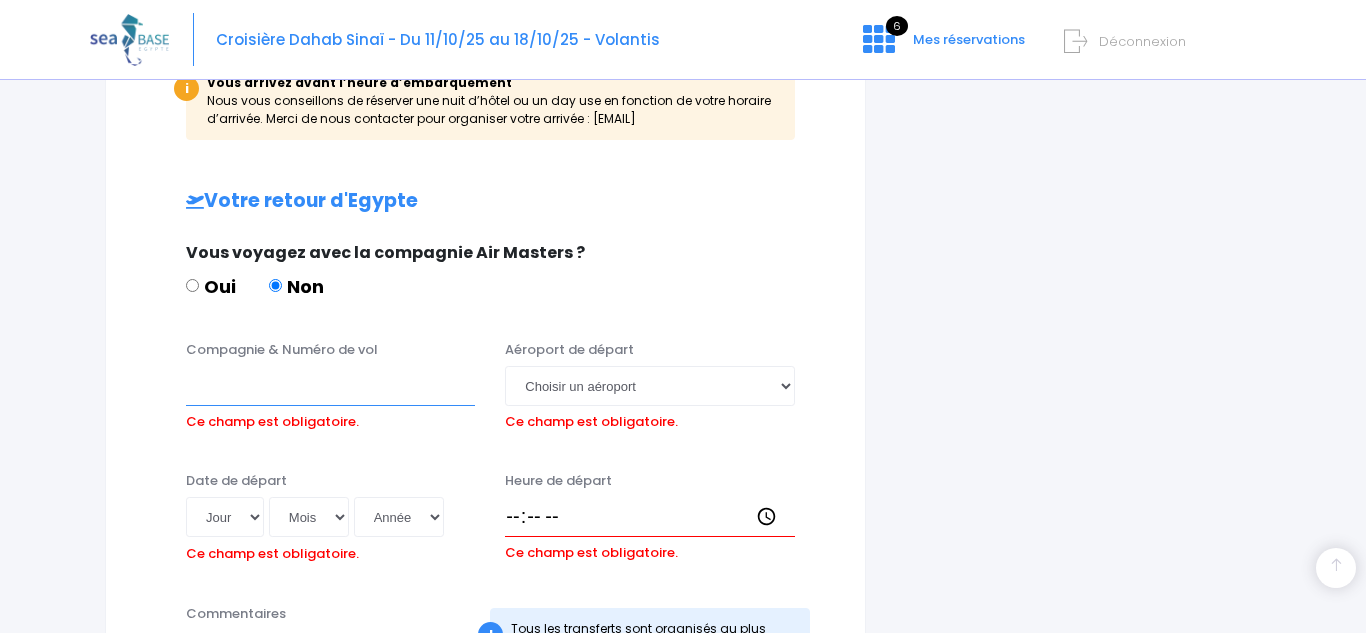 click on "Compagnie & Numéro de vol" at bounding box center (330, 386) 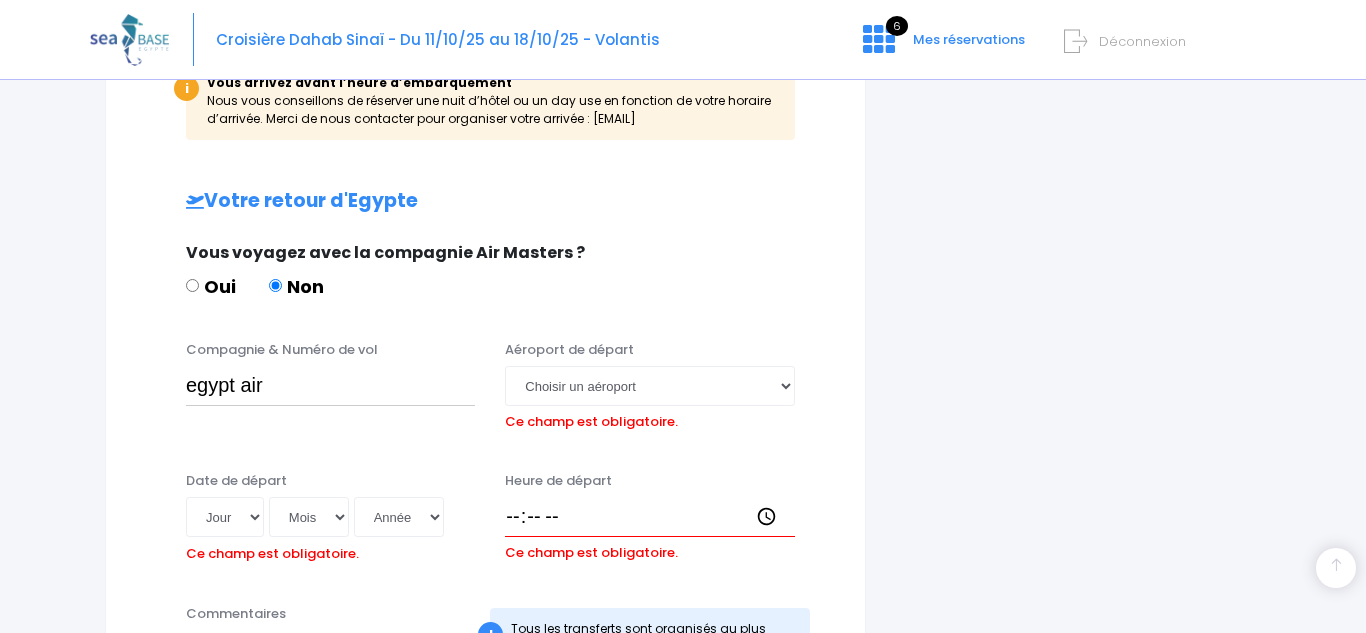 click on "Vous voyagez avec la compagnie Air Masters ?" at bounding box center (483, 253) 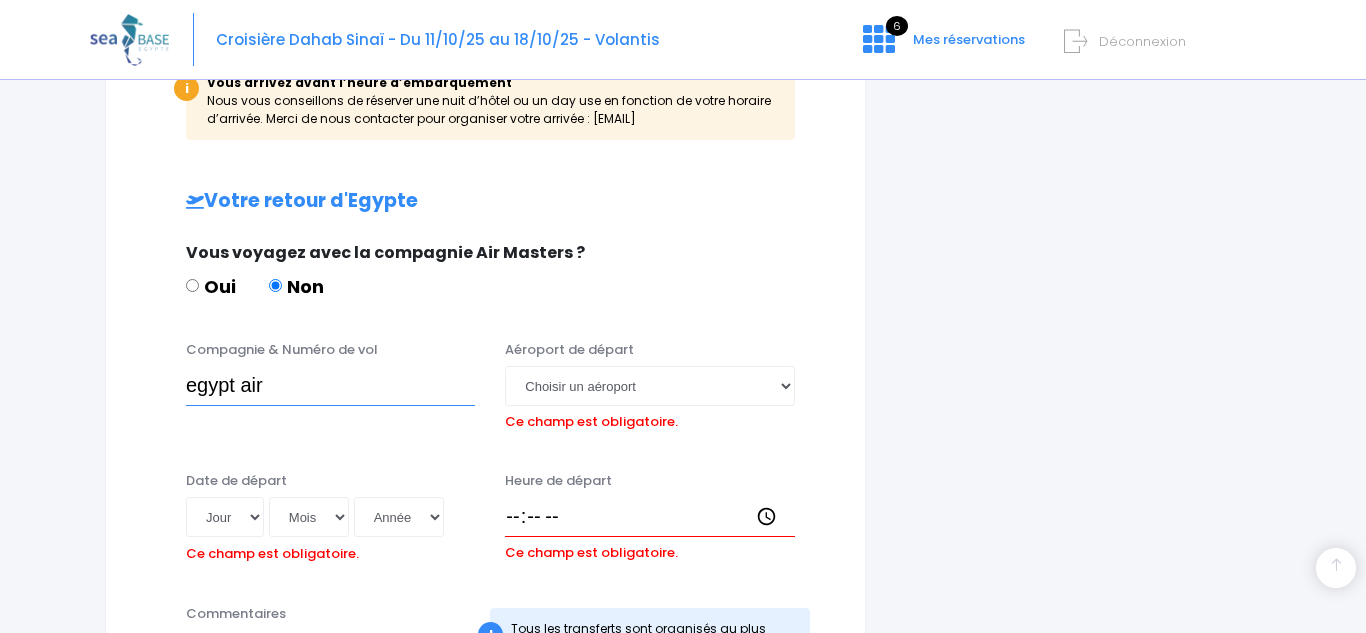 click on "egypt air" at bounding box center [330, 386] 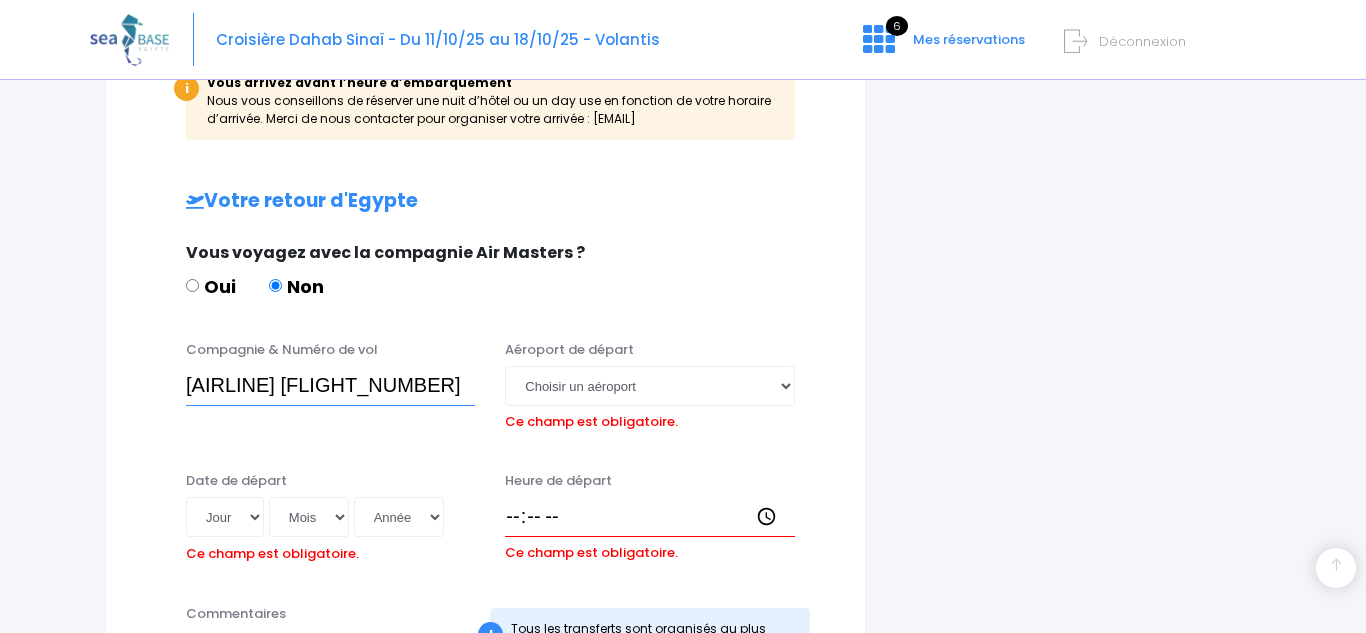 type on "[AIRLINE] [FLIGHT_NUMBER]" 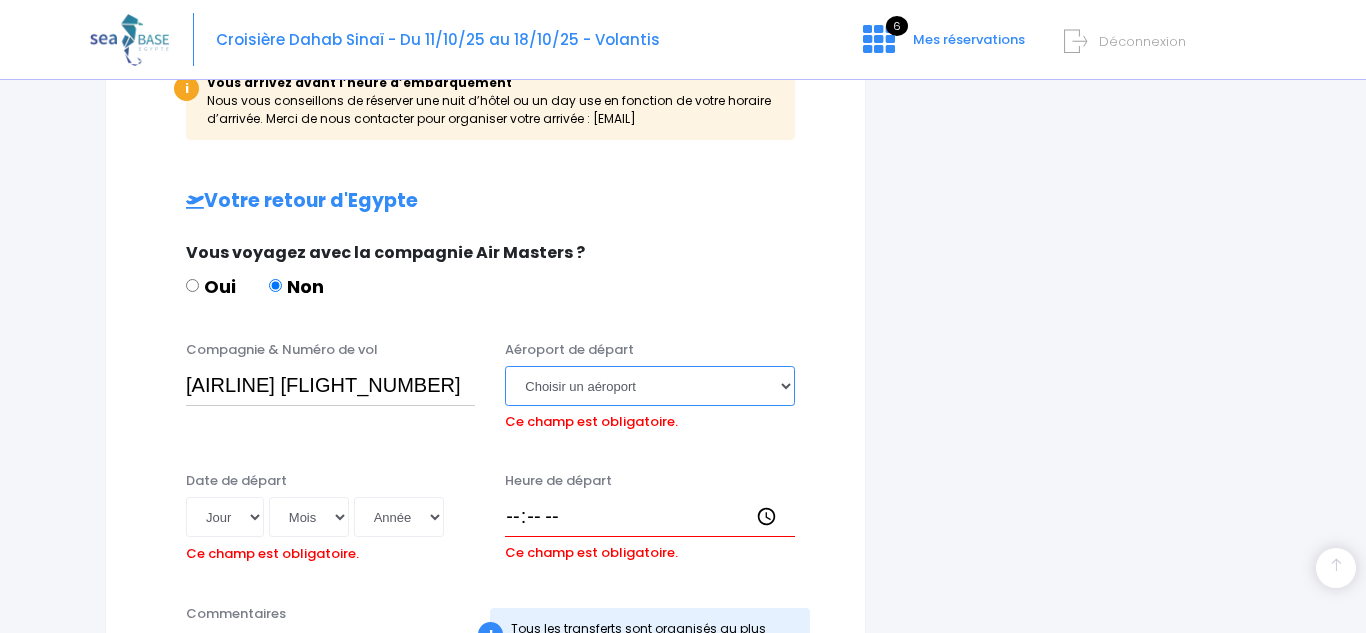 click on "Choisir un aéroport
[CITY]
[CITY]" at bounding box center (649, 386) 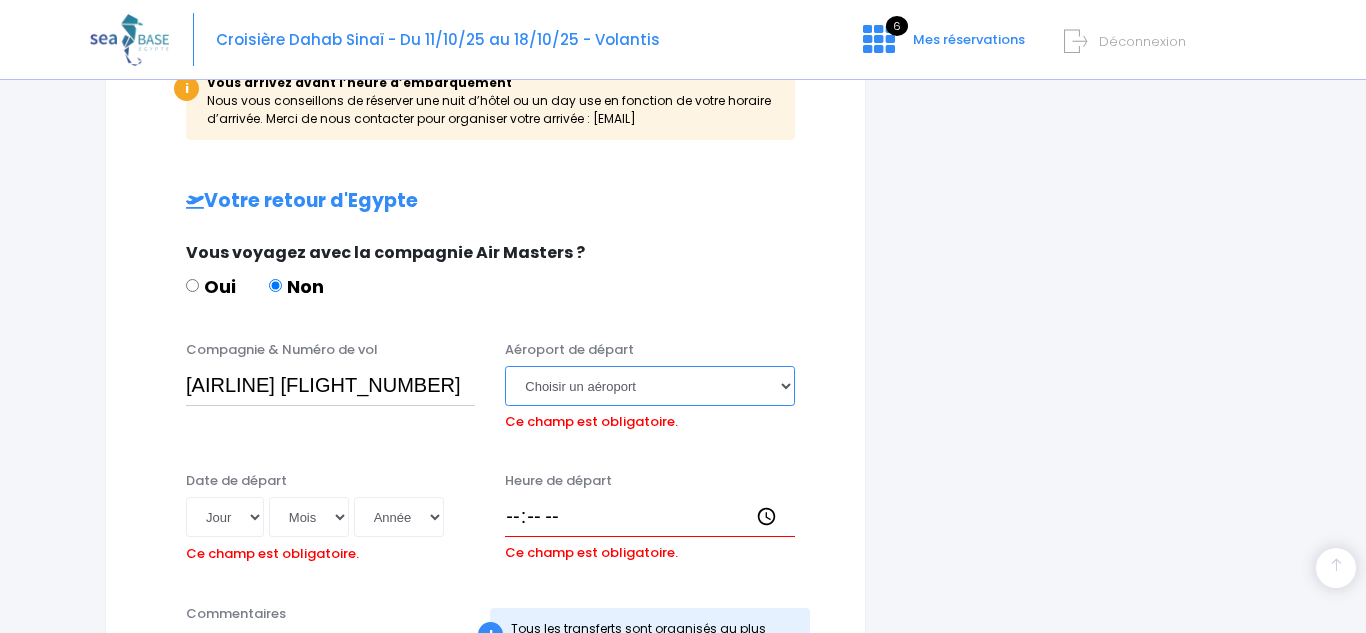 select on "[CITY]" 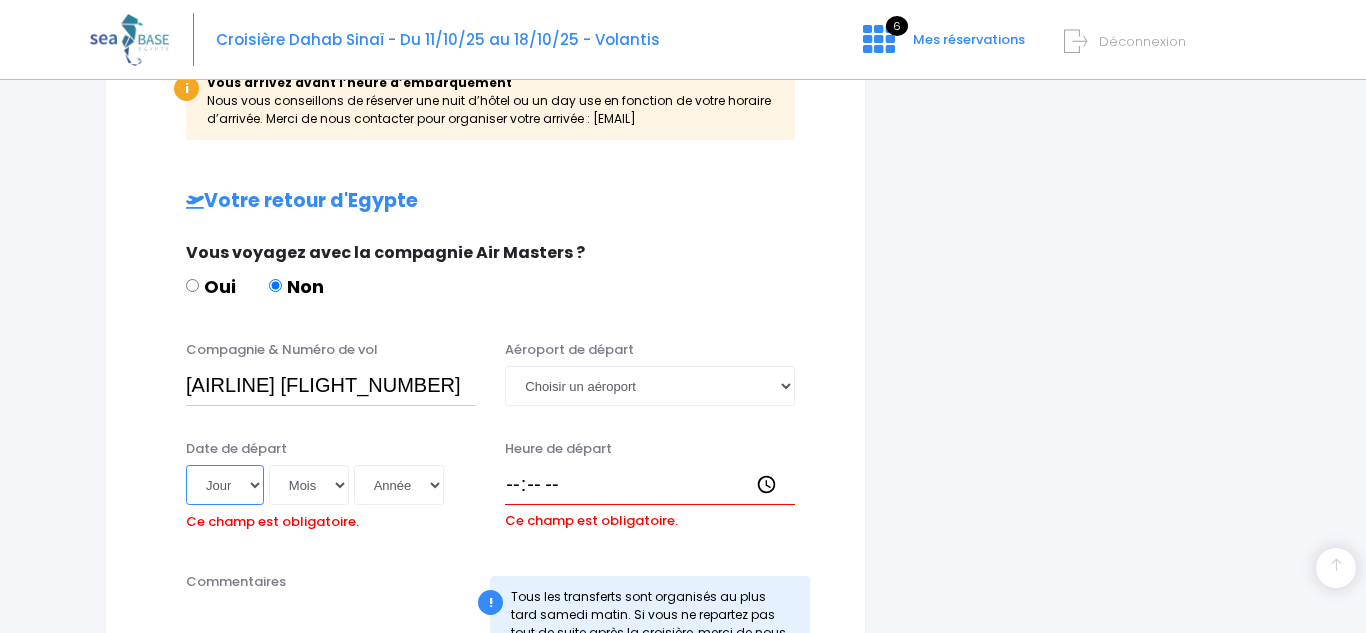 click on "Jour 01 02 03 04 05 06 07 08 09 10 11 12 13 14 15 16 17 18 19 20 21 22 23 24 25 26 27 28 29 30 31" at bounding box center [225, 485] 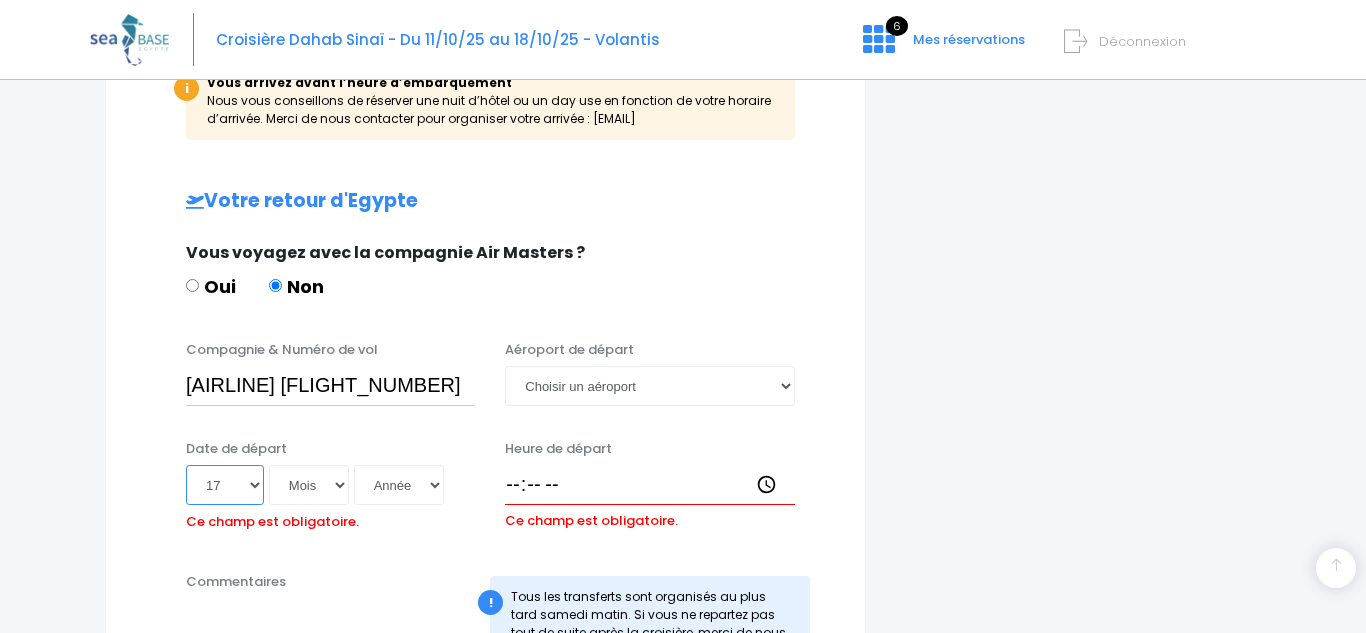 click on "Jour 01 02 03 04 05 06 07 08 09 10 11 12 13 14 15 16 17 18 19 20 21 22 23 24 25 26 27 28 29 30 31" at bounding box center [225, 485] 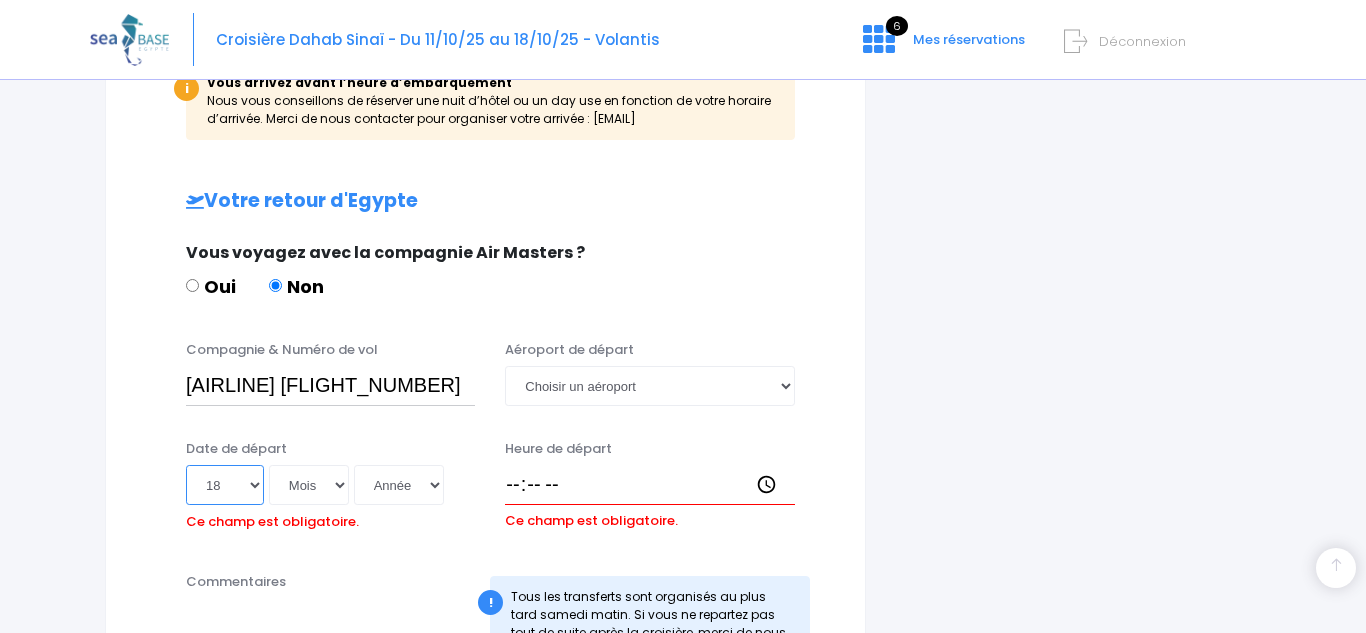 click on "Jour 01 02 03 04 05 06 07 08 09 10 11 12 13 14 15 16 17 18 19 20 21 22 23 24 25 26 27 28 29 30 31" at bounding box center (225, 485) 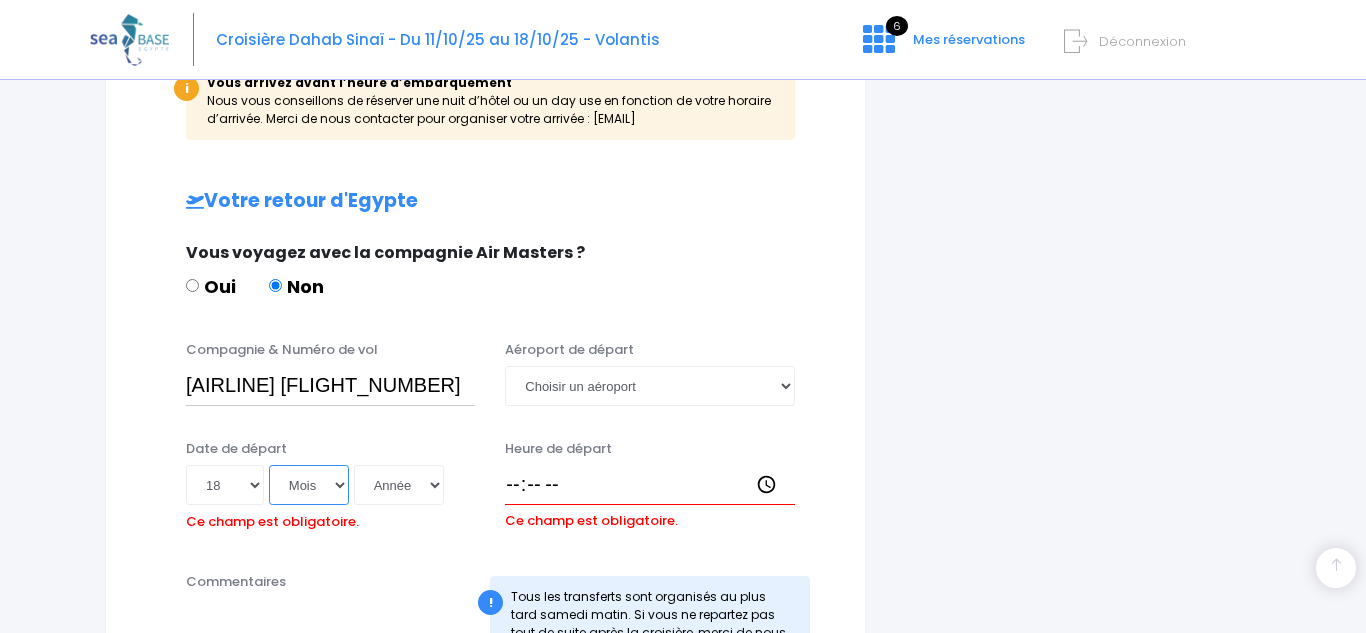 click on "Mois 01 02 03 04 05 06 07 08 09 10 11 12" at bounding box center [309, 485] 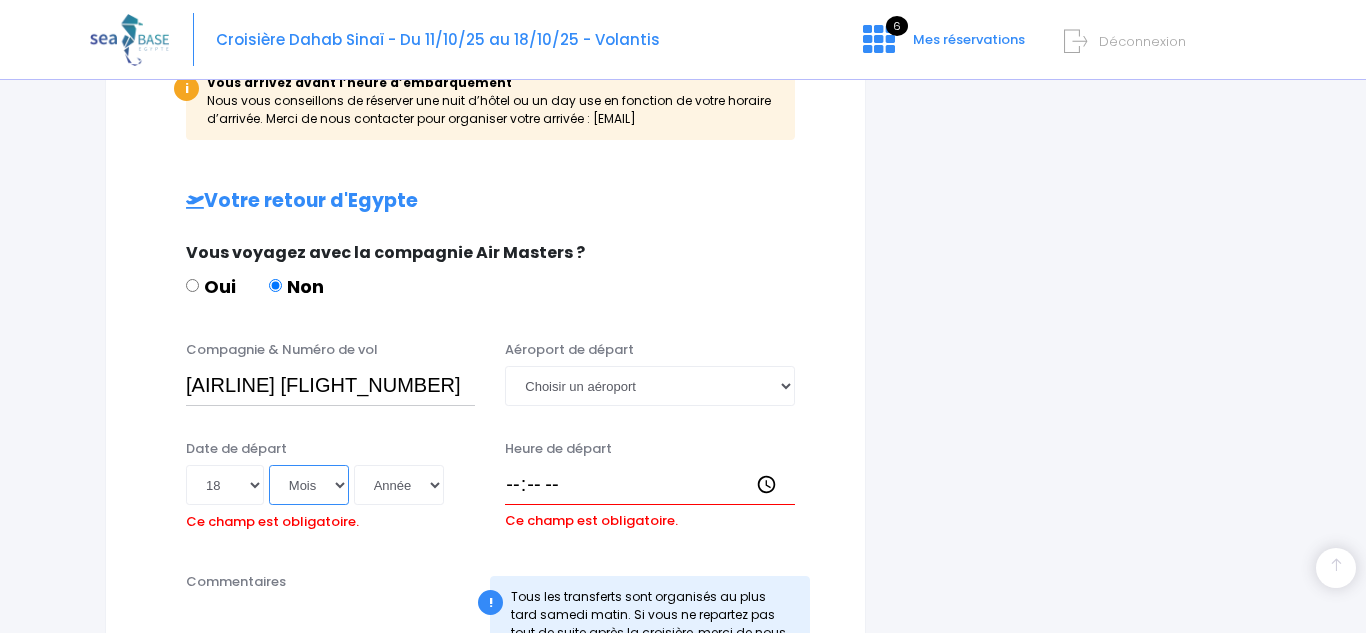 select on "10" 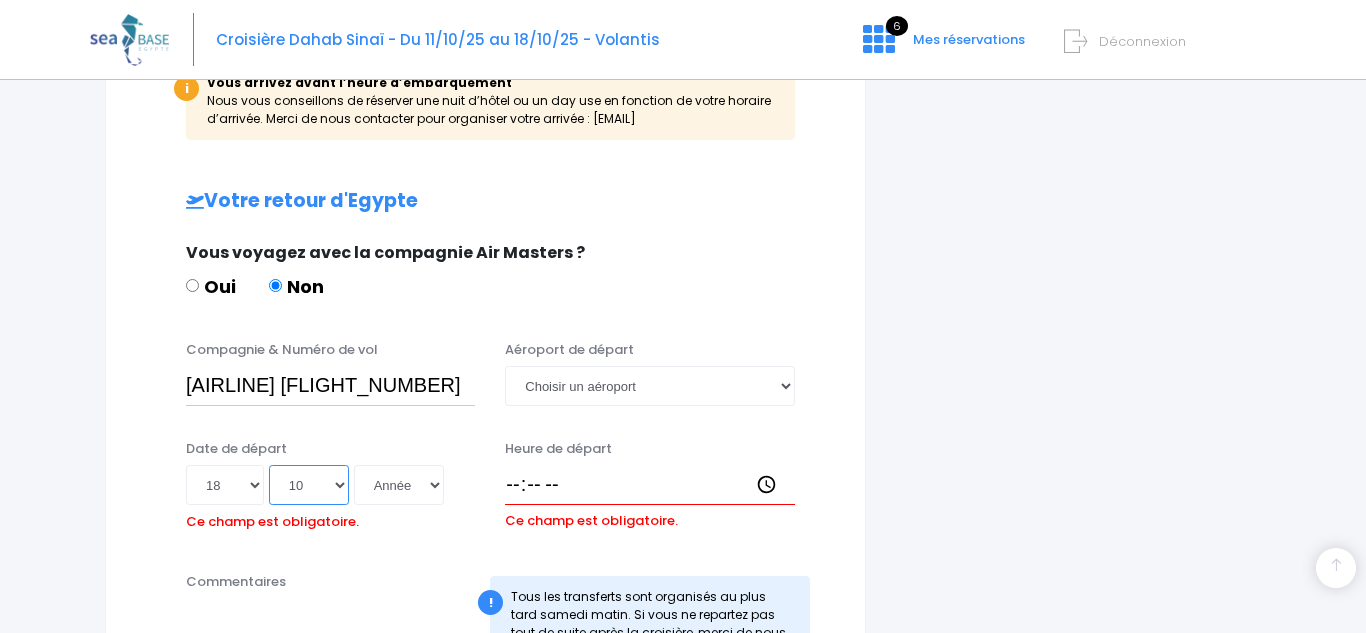 click on "Mois 01 02 03 04 05 06 07 08 09 10 11 12" at bounding box center [309, 485] 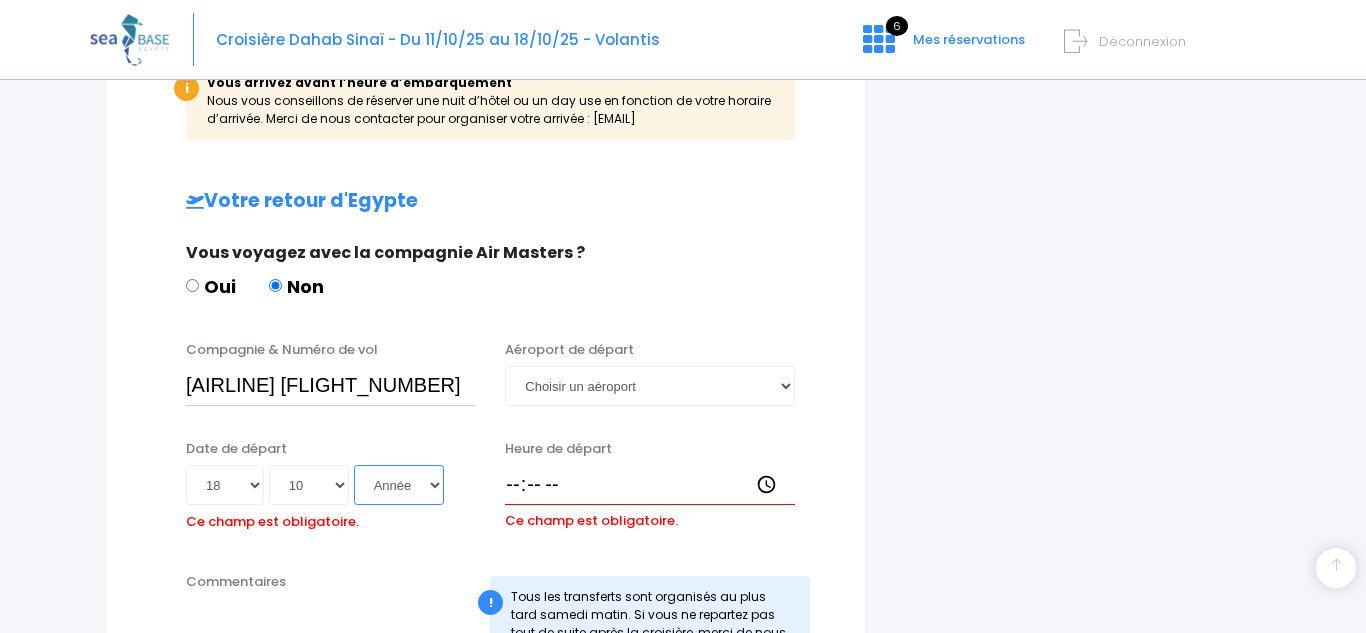 click on "Année 2045 2044 2043 2042 2041 2040 2039 2038 2037 2036 2035 2034 2033 2032 2031 2030 2029 2028 2027 2026 2025 2024 2023 2022 2021 2020 2019 2018 2017 2016 2015 2014 2013 2012 2011 2010 2009 2008 2007 2006 2005 2004 2003 2002 2001 2000 1999 1998 1997 1996 1995 1994 1993 1992 1991 1990 1989 1988 1987 1986 1985 1984 1983 1982 1981 1980 1979 1978 1977 1976 1975 1974 1973 1972 1971 1970 1969 1968 1967 1966 1965 1964 1963 1962 1961 1960 1959 1958 1957 1956 1955 1954 1953 1952 1951 1950 1949 1948 1947 1946 1945 1944 1943 1942 1941 1940 1939 1938 1937 1936 1935 1934 1933 1932 1931 1930 1929 1928 1927 1926 1925 1924 1923 1922 1921 1920 1919 1918 1917 1916 1915 1914 1913 1912 1911 1910 1909 1908 1907 1906 1905 1904 1903 1902 1901 1900" at bounding box center (399, 485) 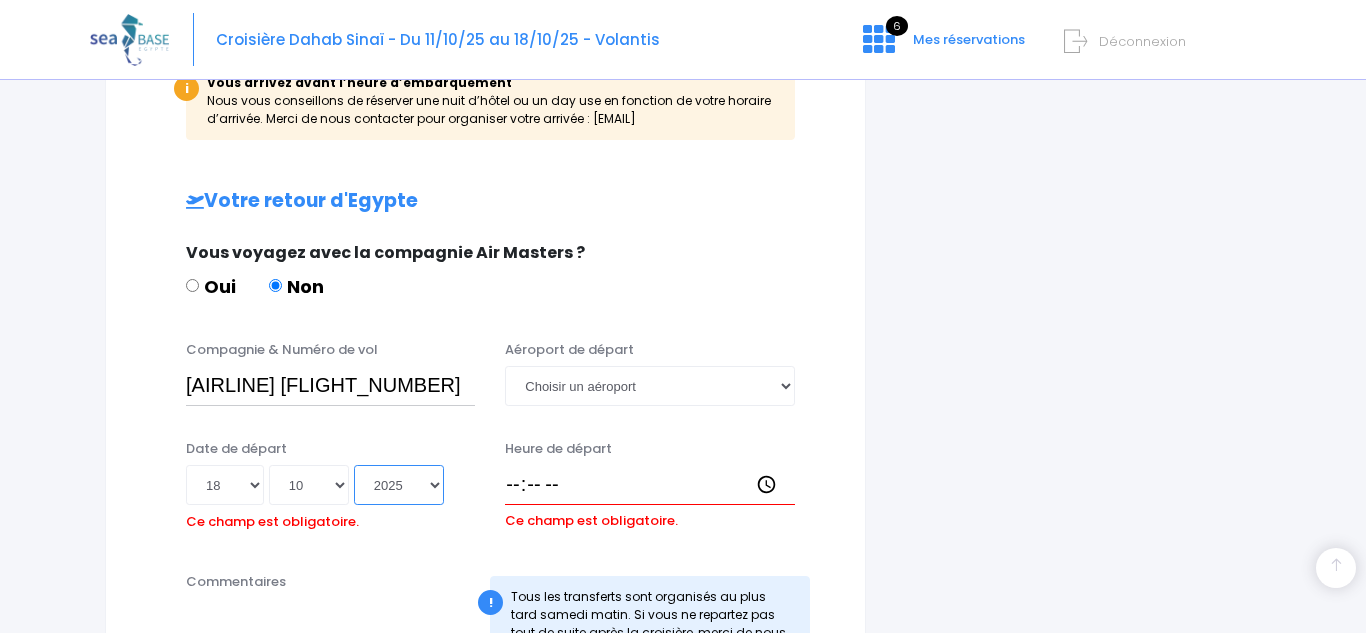 click on "Année 2045 2044 2043 2042 2041 2040 2039 2038 2037 2036 2035 2034 2033 2032 2031 2030 2029 2028 2027 2026 2025 2024 2023 2022 2021 2020 2019 2018 2017 2016 2015 2014 2013 2012 2011 2010 2009 2008 2007 2006 2005 2004 2003 2002 2001 2000 1999 1998 1997 1996 1995 1994 1993 1992 1991 1990 1989 1988 1987 1986 1985 1984 1983 1982 1981 1980 1979 1978 1977 1976 1975 1974 1973 1972 1971 1970 1969 1968 1967 1966 1965 1964 1963 1962 1961 1960 1959 1958 1957 1956 1955 1954 1953 1952 1951 1950 1949 1948 1947 1946 1945 1944 1943 1942 1941 1940 1939 1938 1937 1936 1935 1934 1933 1932 1931 1930 1929 1928 1927 1926 1925 1924 1923 1922 1921 1920 1919 1918 1917 1916 1915 1914 1913 1912 1911 1910 1909 1908 1907 1906 1905 1904 1903 1902 1901 1900" at bounding box center (399, 485) 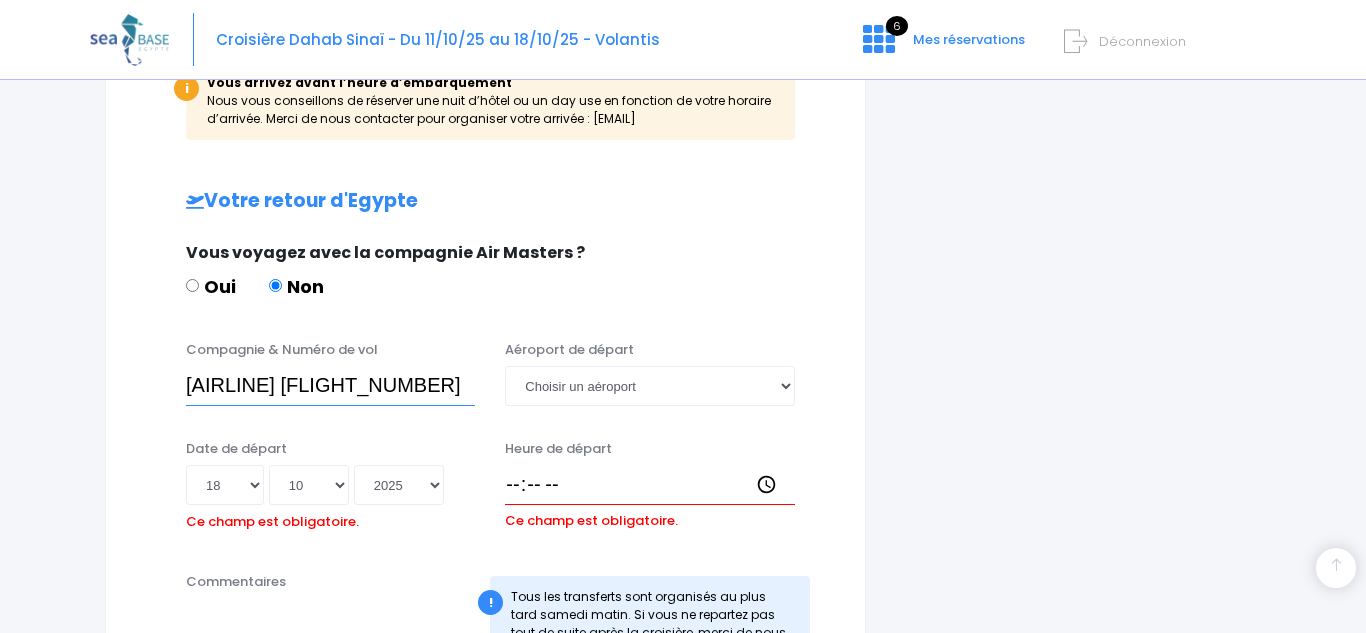 click on "[AIRLINE] [FLIGHT_NUMBER]" at bounding box center [330, 386] 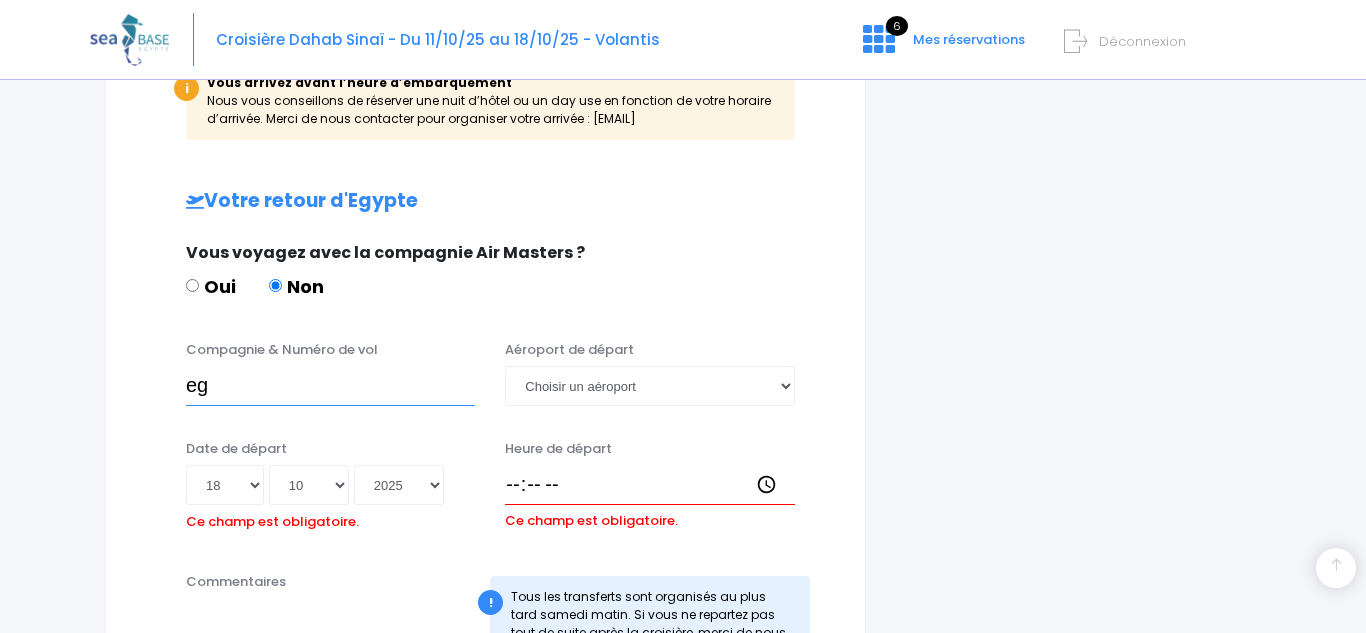 type on "e" 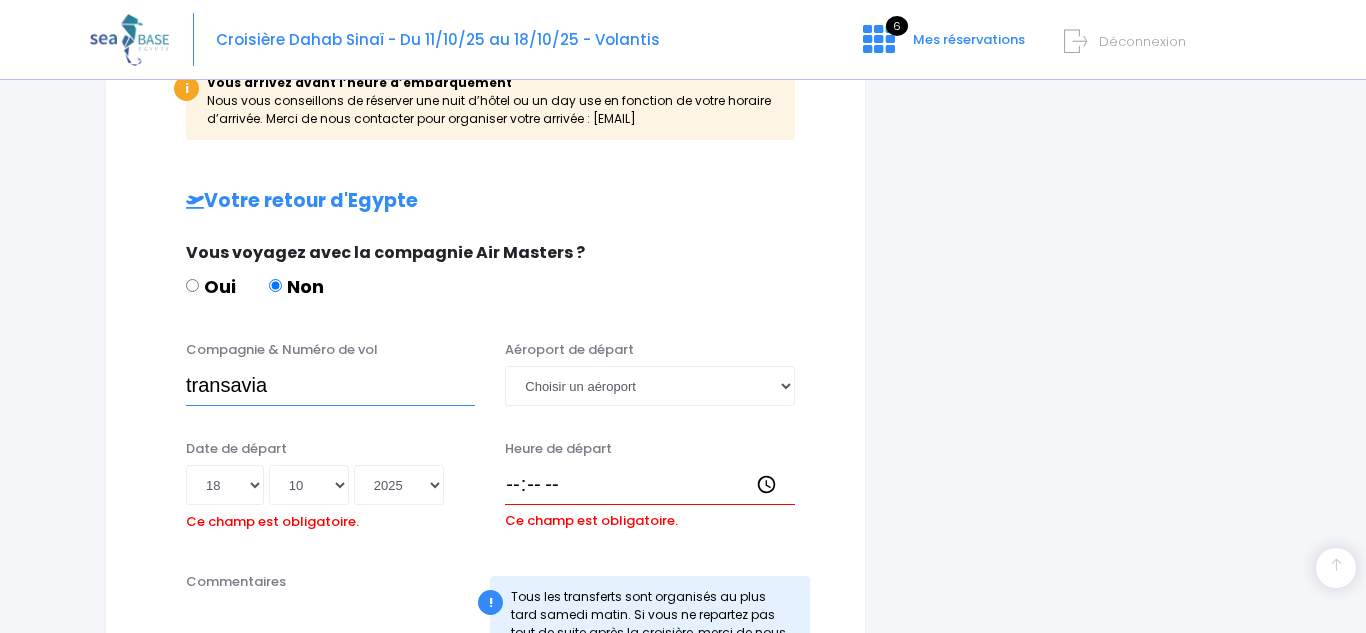 type on "transavia" 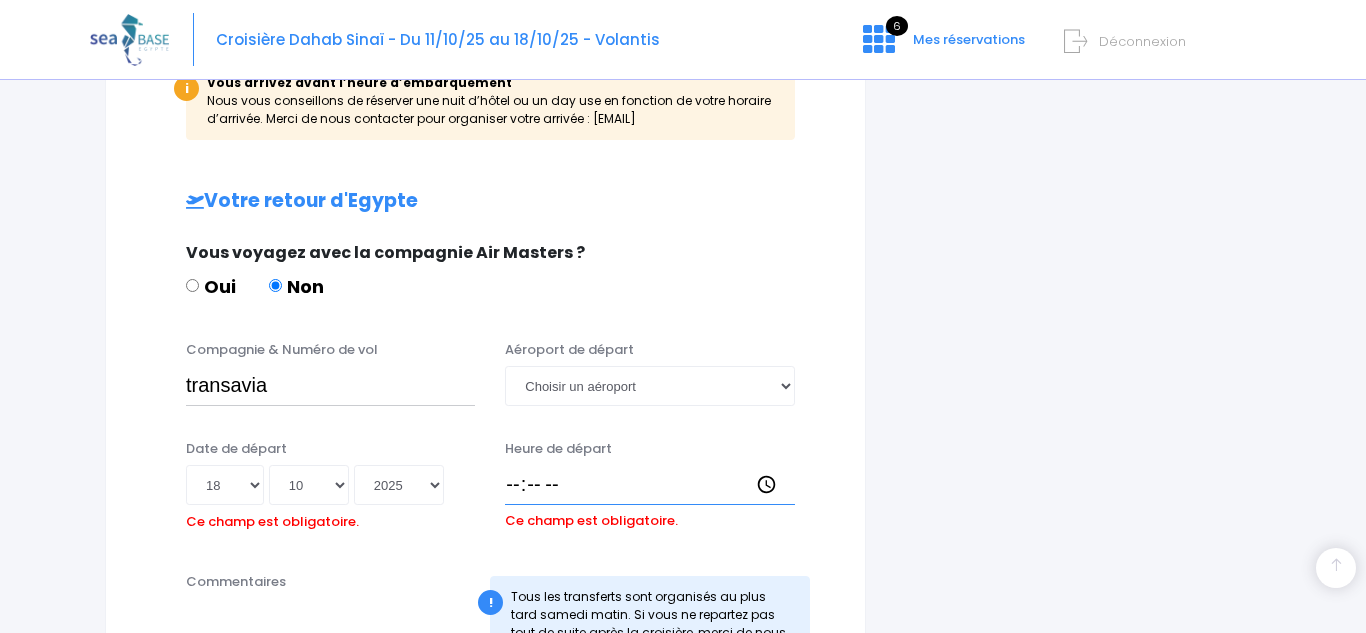 click on "Heure de départ" at bounding box center [649, 485] 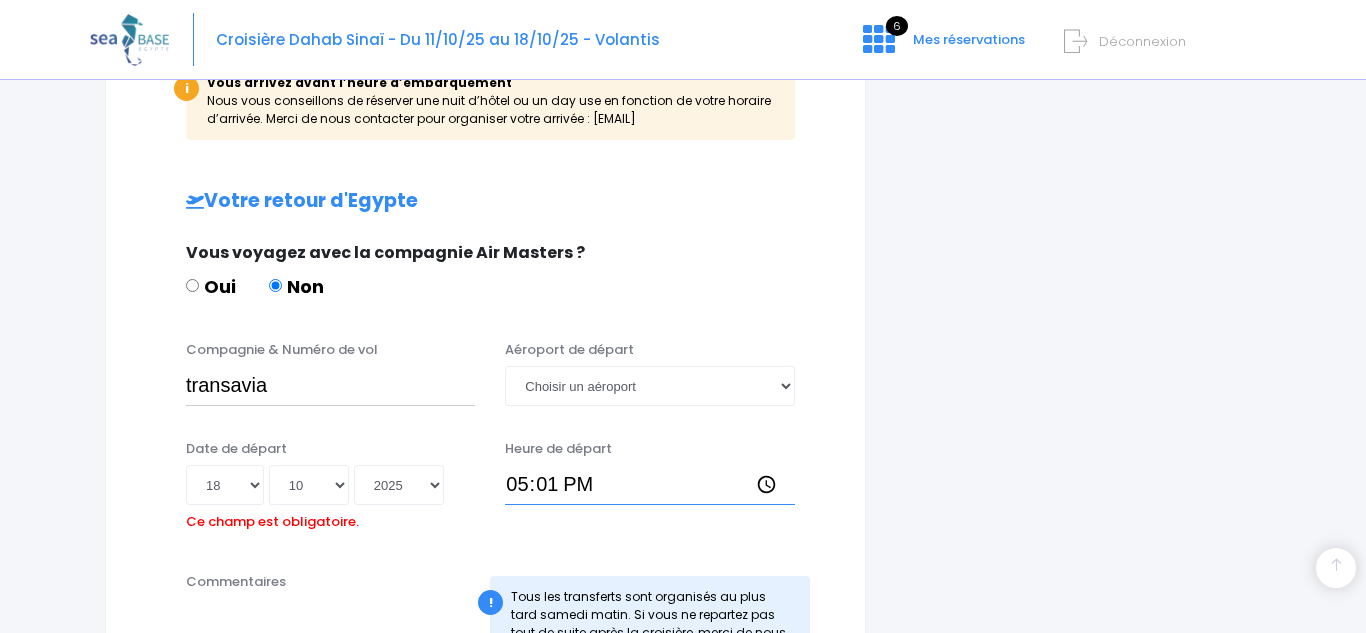 type on "17:15" 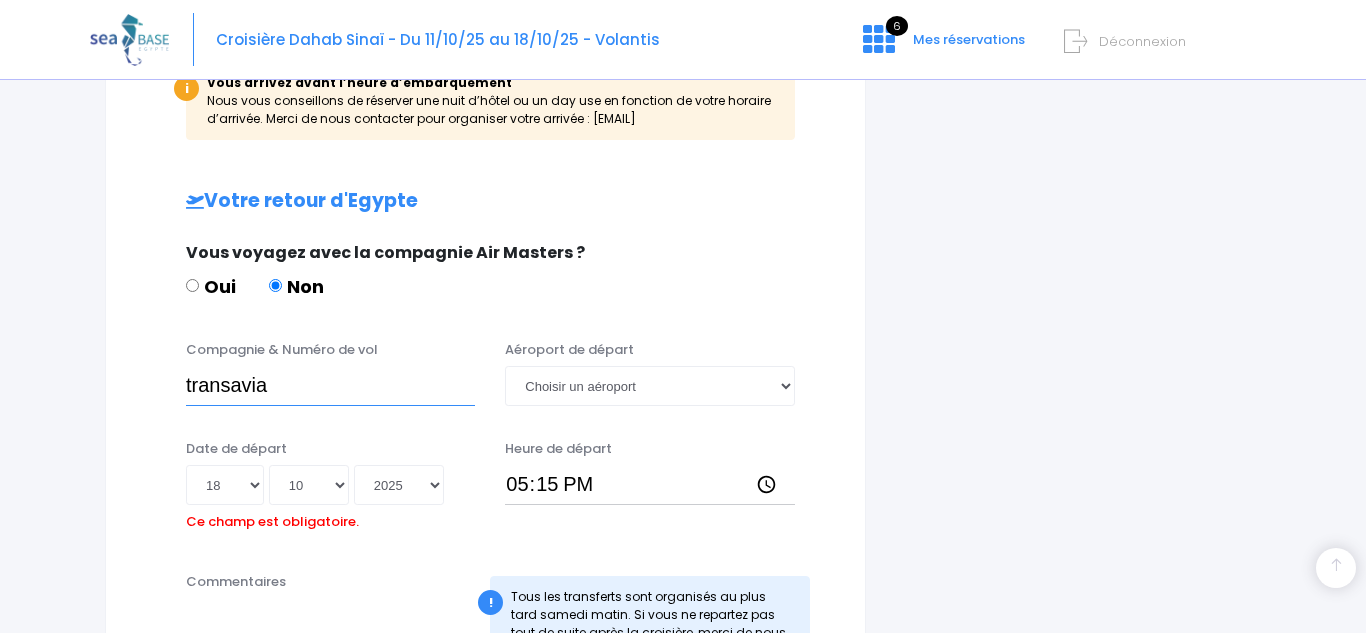click on "transavia" at bounding box center (330, 386) 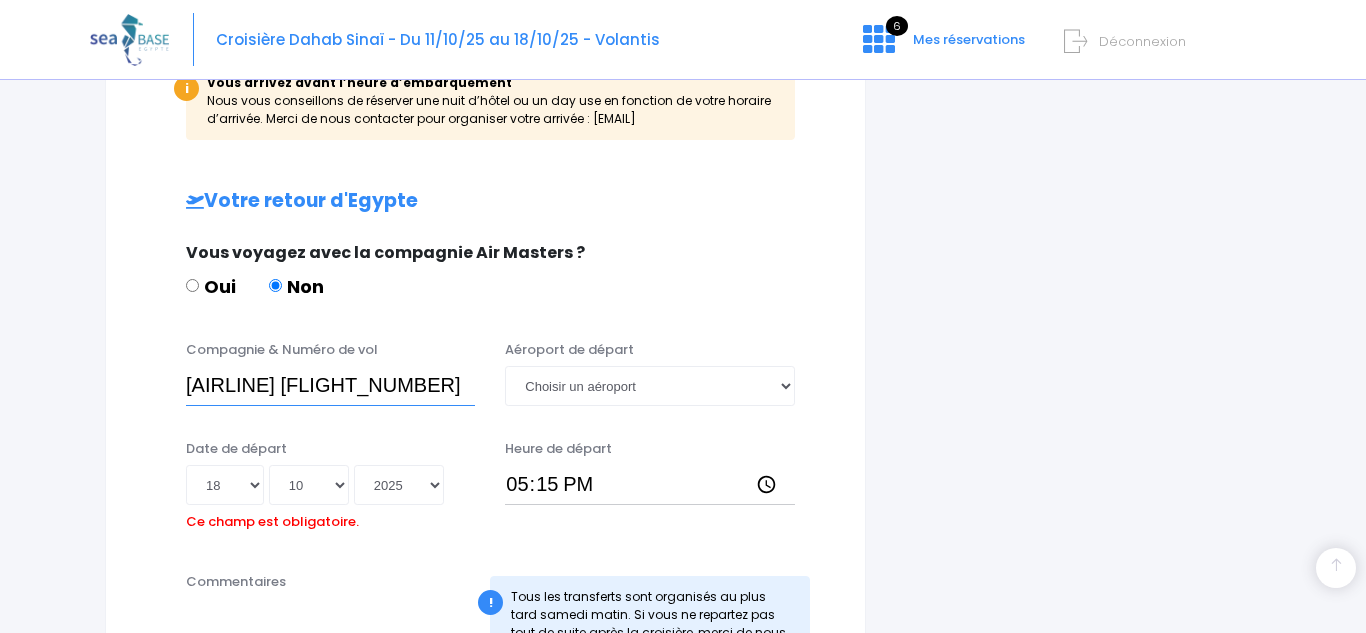 click on "[AIRLINE] [FLIGHT_NUMBER]" at bounding box center [330, 386] 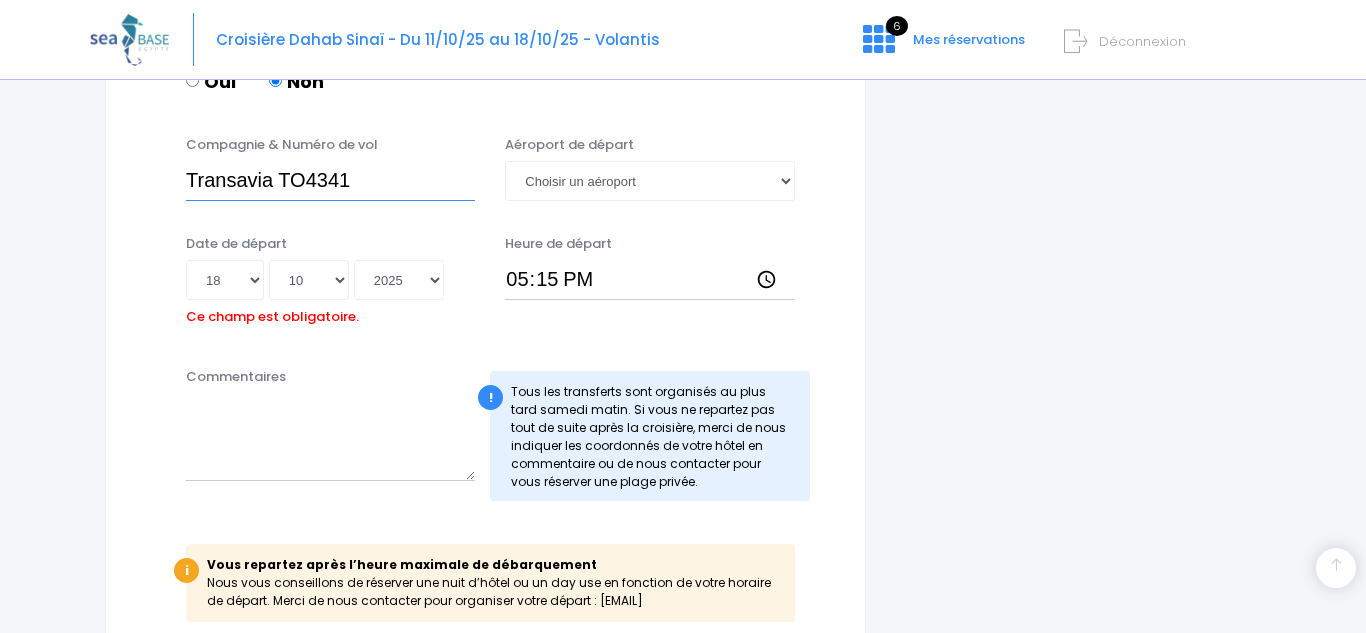 scroll, scrollTop: 1216, scrollLeft: 0, axis: vertical 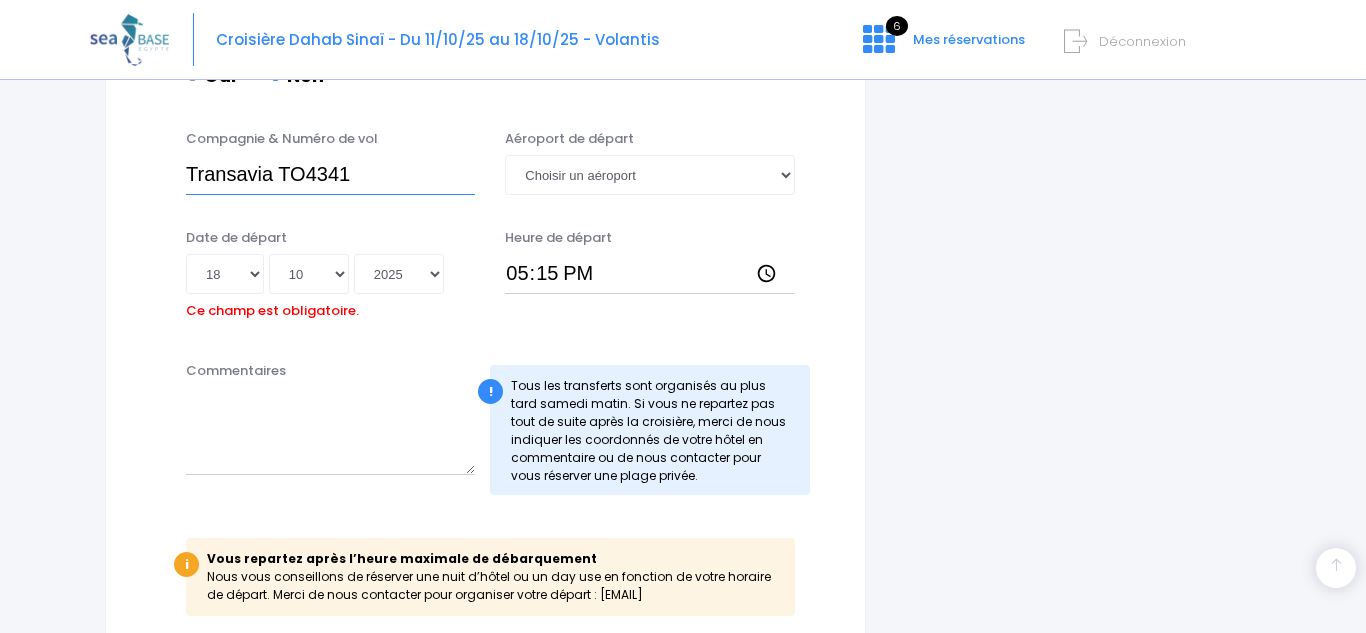 type on "Transavia TO4341" 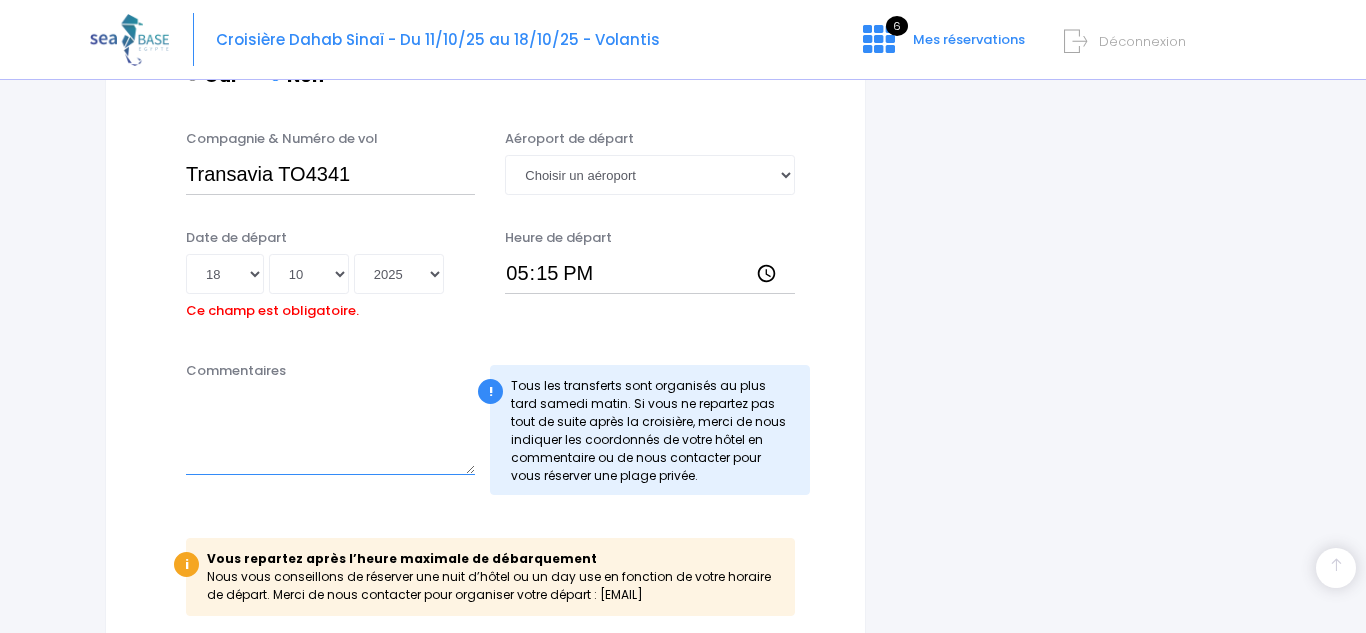 click on "Commentaires" at bounding box center (330, 431) 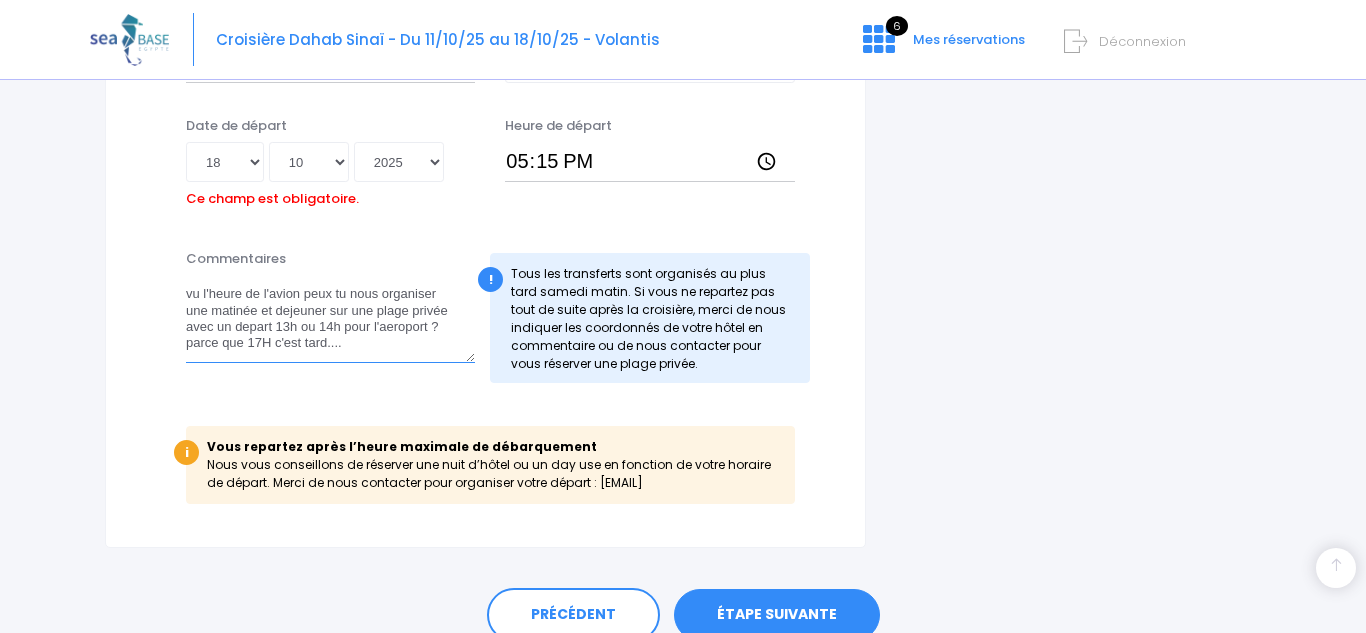 scroll, scrollTop: 1335, scrollLeft: 0, axis: vertical 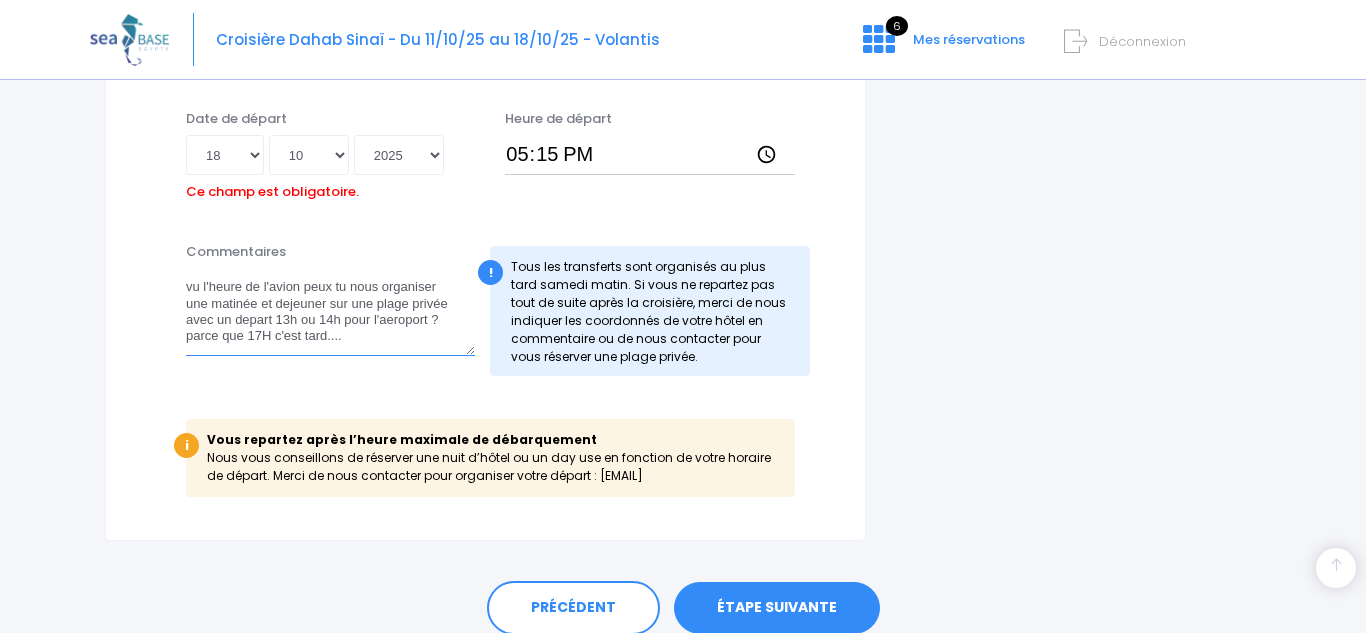 click on "vu l'heure de l'avion peux tu nous organiser une matinée et dejeuner sur une plage privée avec un depart 13h ou 14h pour l'aeroport ? parce que 17H c'est tard...." at bounding box center (330, 312) 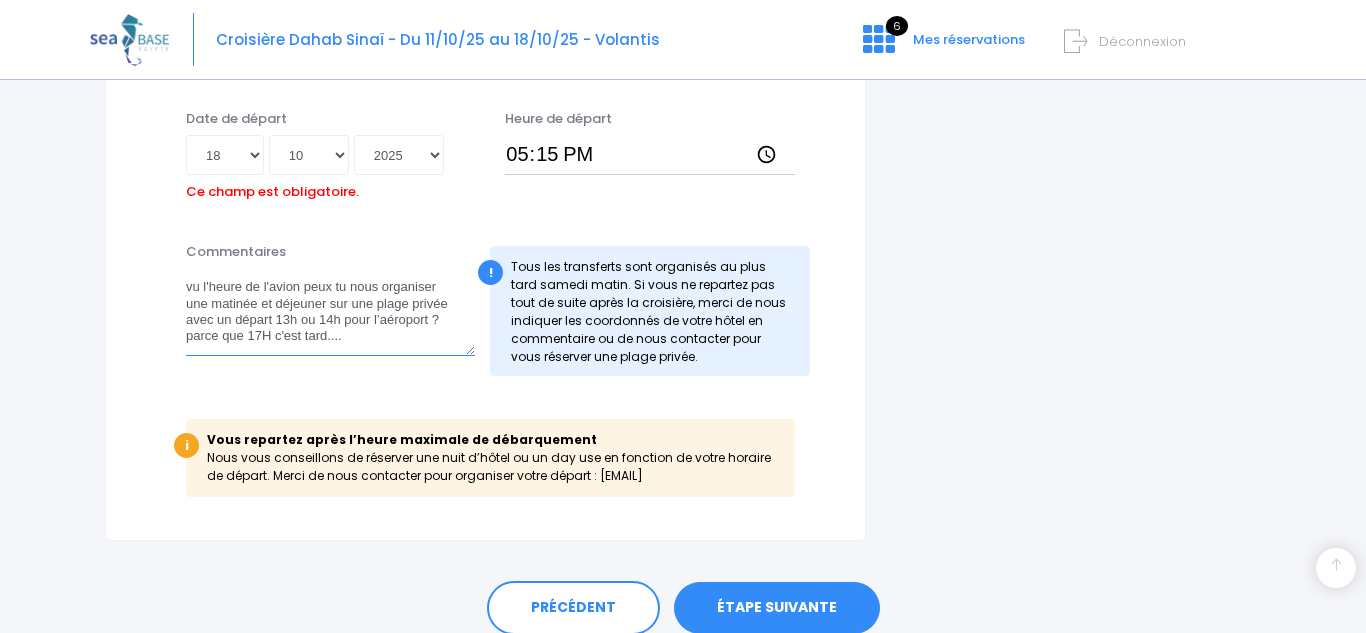 click on "vu l'heure de l'avion peux tu nous organiser une matinée et déjeuner sur une plage privée avec un départ 13h ou 14h pour l’aéroport ? parce que 17H c'est tard...." at bounding box center (330, 312) 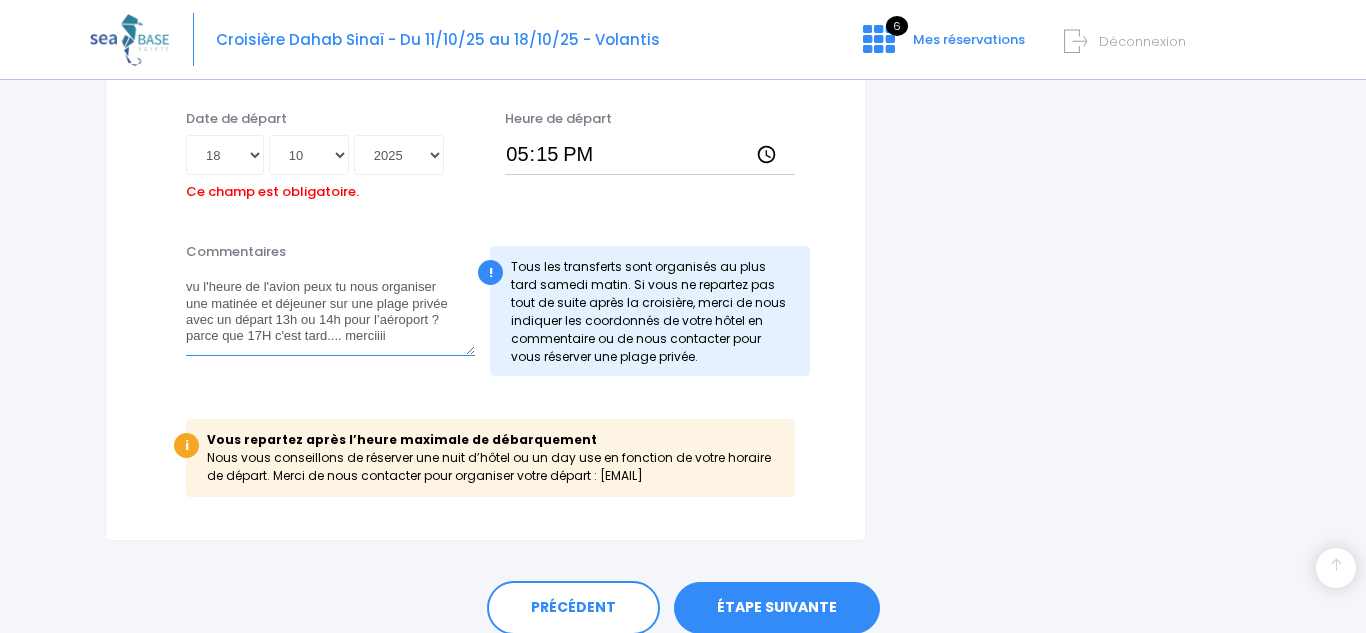 click on "vu l'heure de l'avion peux tu nous organiser une matinée et déjeuner sur une plage privée avec un départ 13h ou 14h pour l’aéroport ? parce que 17H c'est tard.... merciiii" at bounding box center [330, 312] 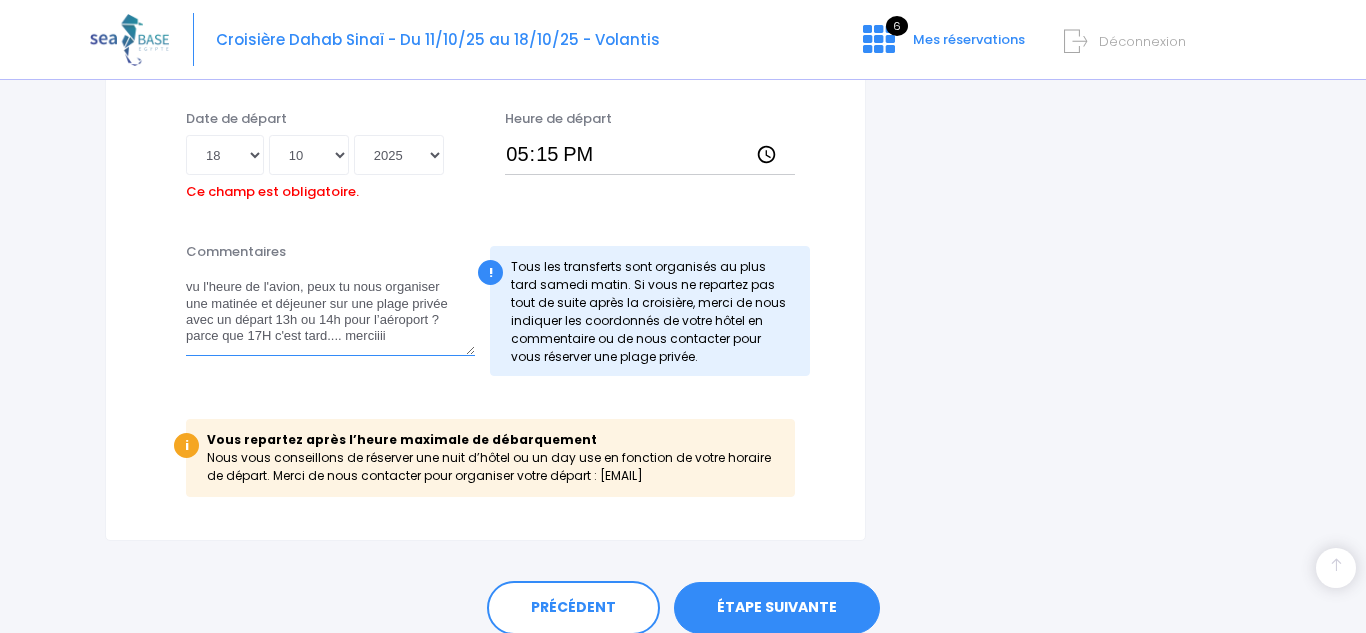 type on "vu l'heure de l'avion, peux tu nous organiser une matinée et déjeuner sur une plage privée avec un départ 13h ou 14h pour l’aéroport ? parce que 17H c'est tard.... merciiii" 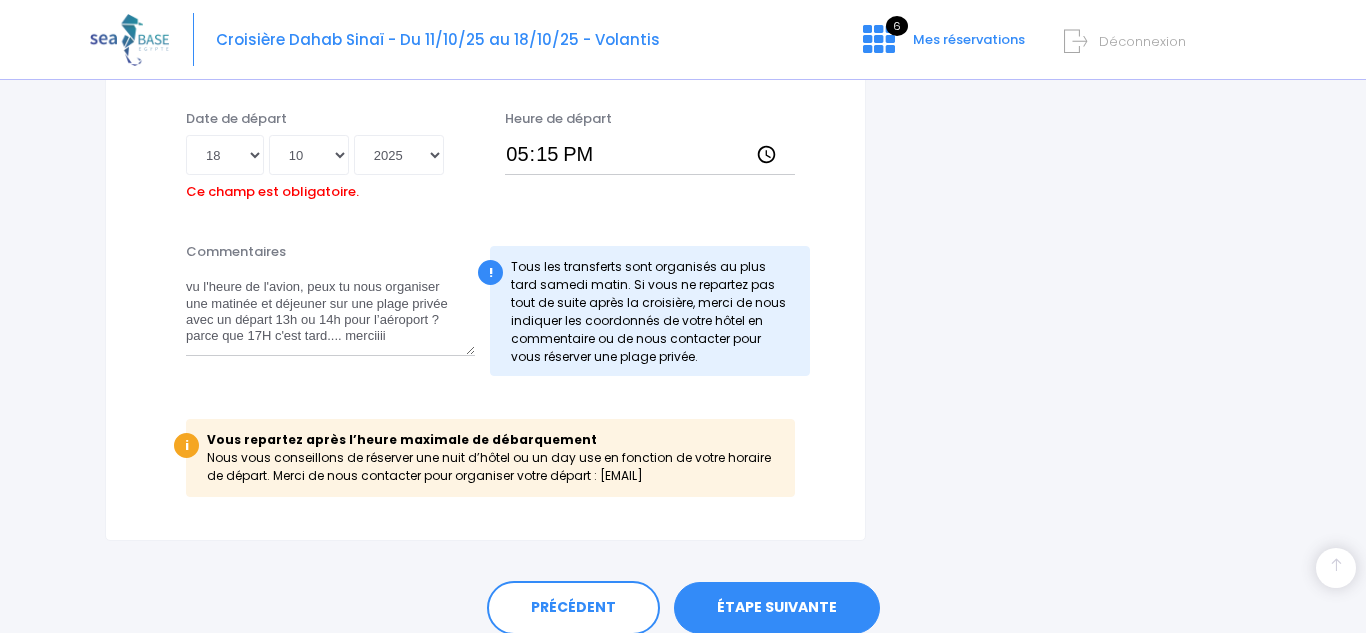 click on "ÉTAPE SUIVANTE" at bounding box center [777, 608] 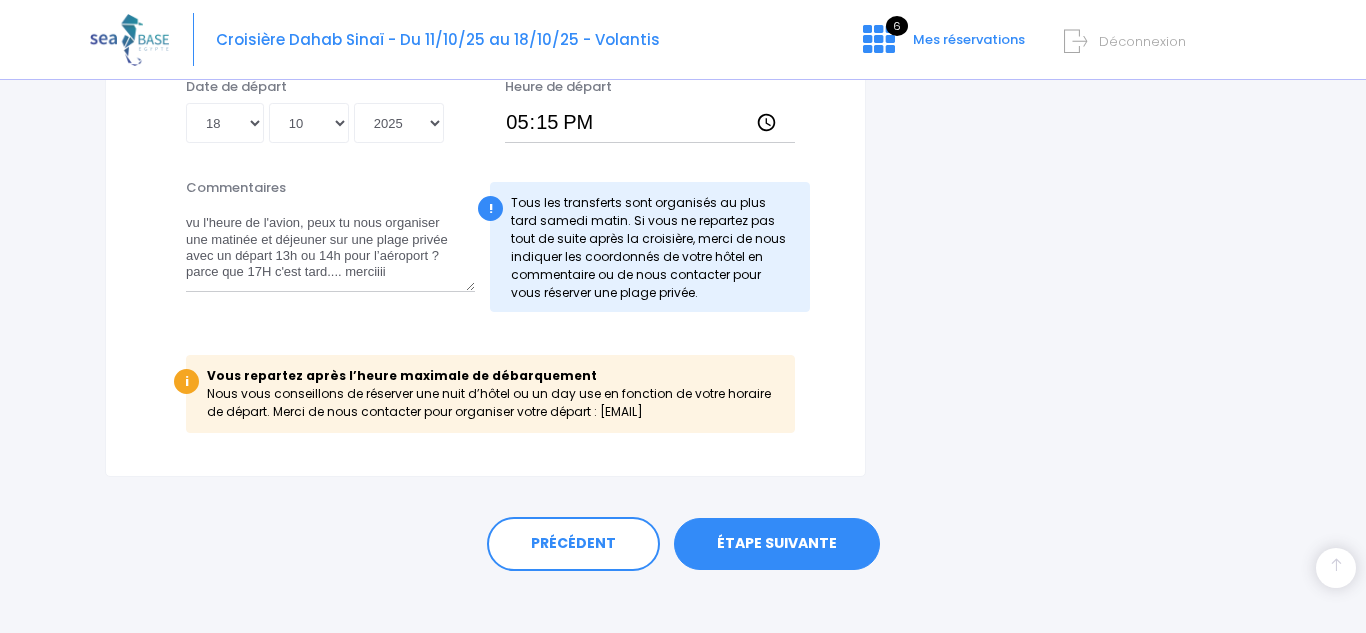 scroll, scrollTop: 1303, scrollLeft: 0, axis: vertical 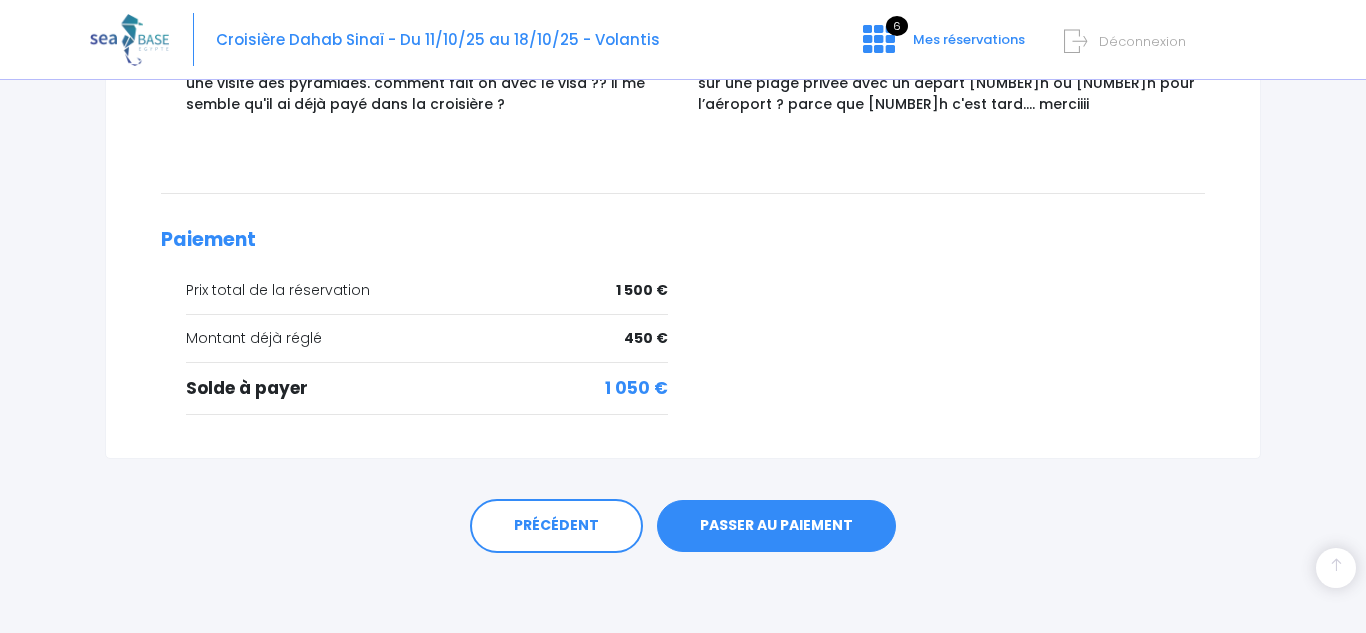 click on "PASSER AU PAIEMENT" at bounding box center (776, 526) 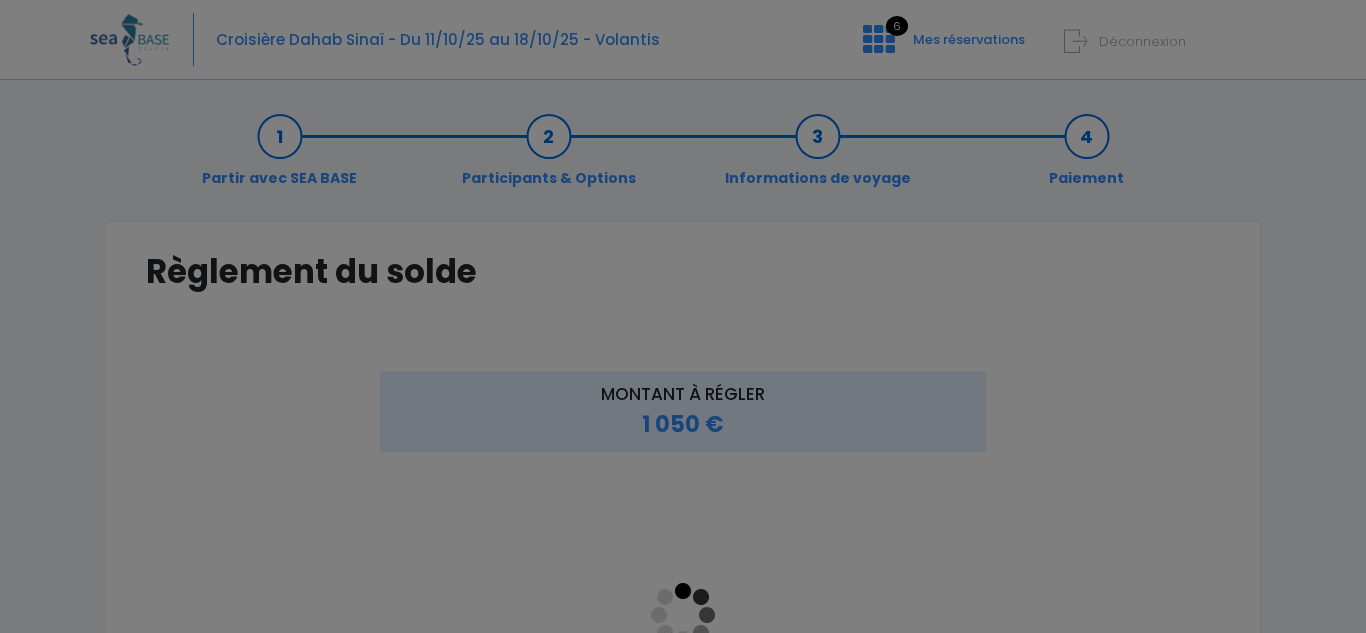 scroll, scrollTop: 0, scrollLeft: 0, axis: both 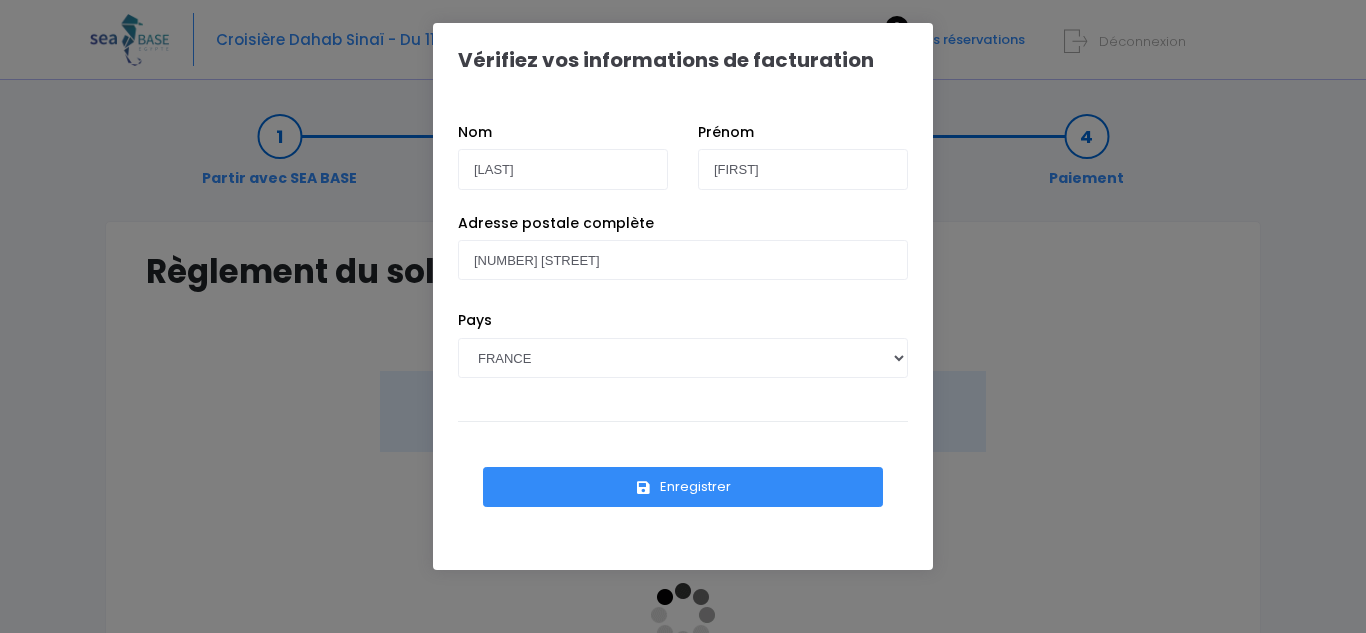 click on "Enregistrer" at bounding box center (683, 487) 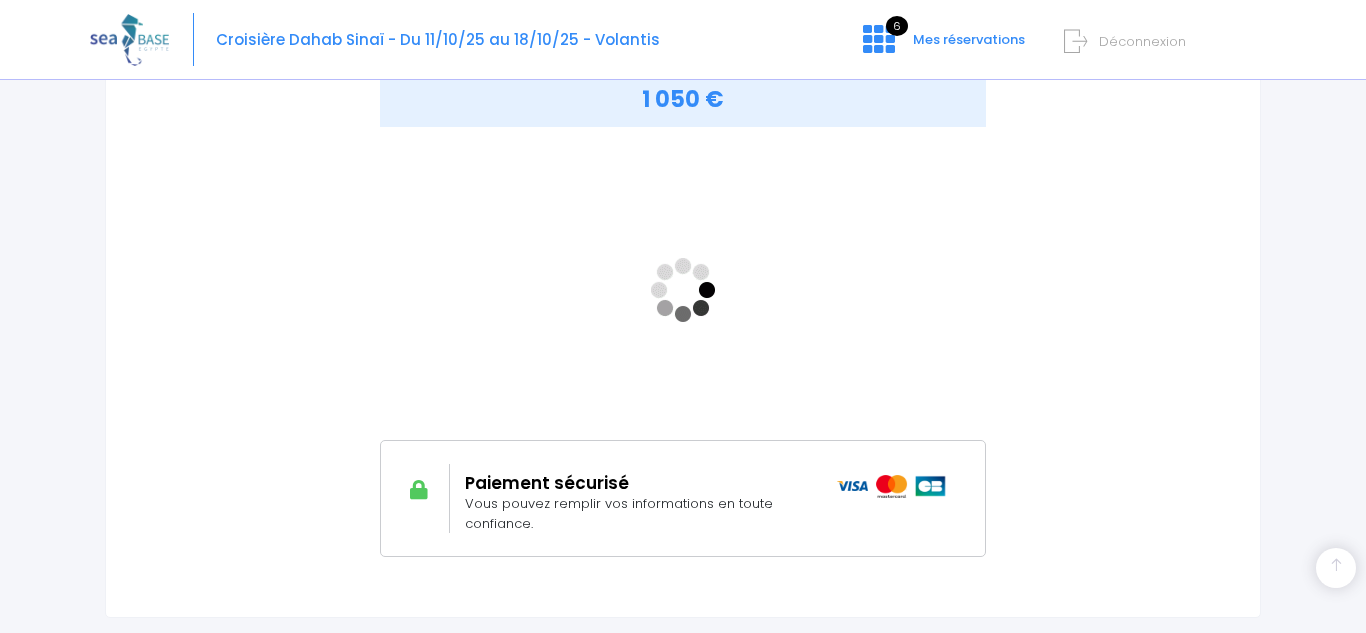 scroll, scrollTop: 333, scrollLeft: 0, axis: vertical 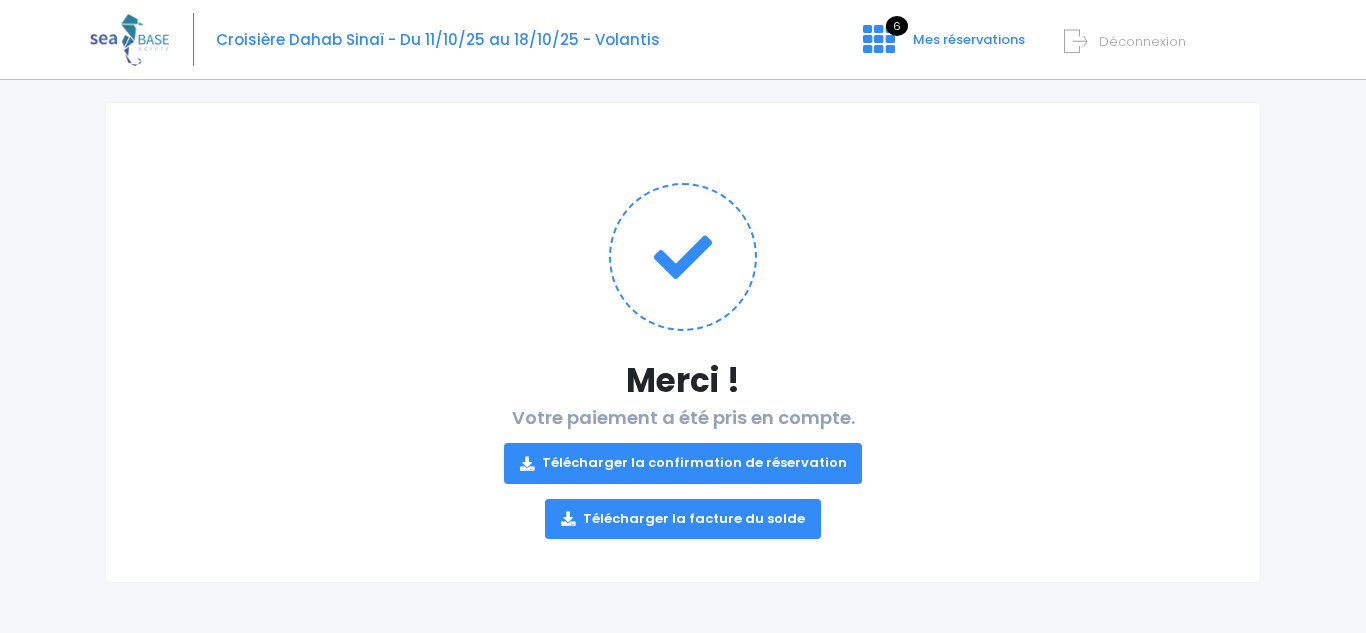 click on "Télécharger la confirmation de réservation" at bounding box center [683, 463] 